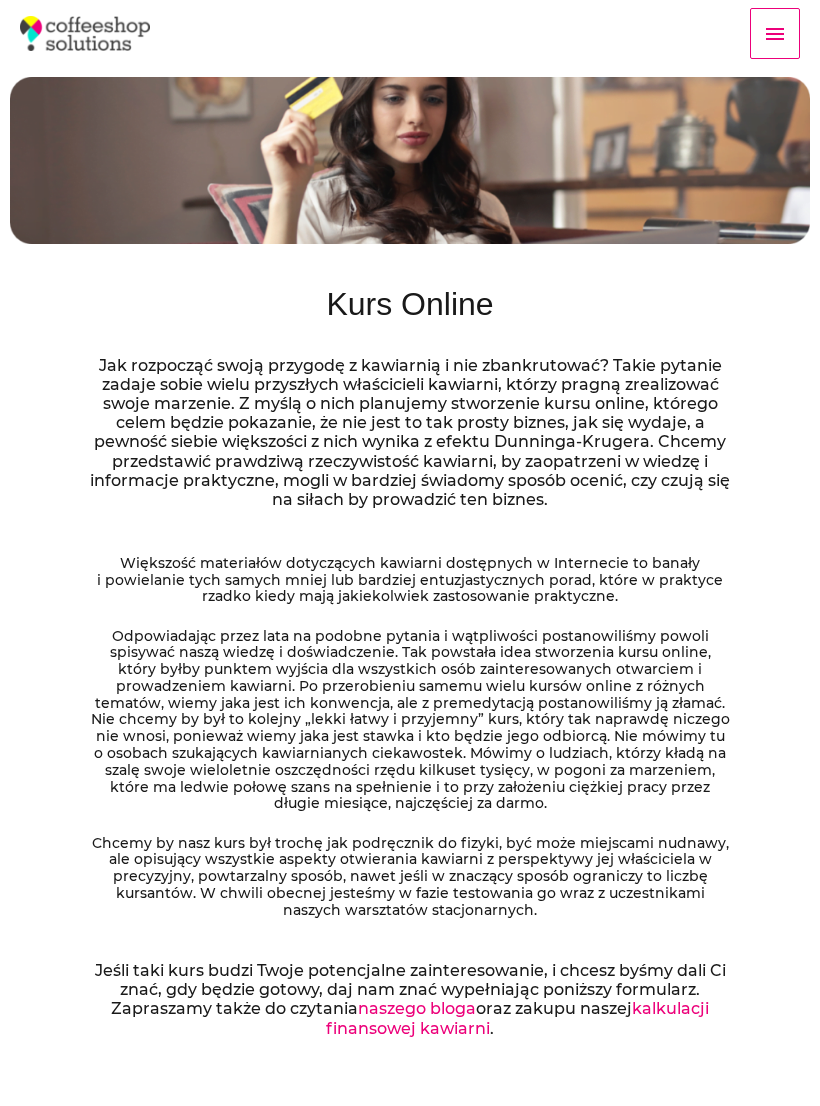 scroll, scrollTop: 0, scrollLeft: 0, axis: both 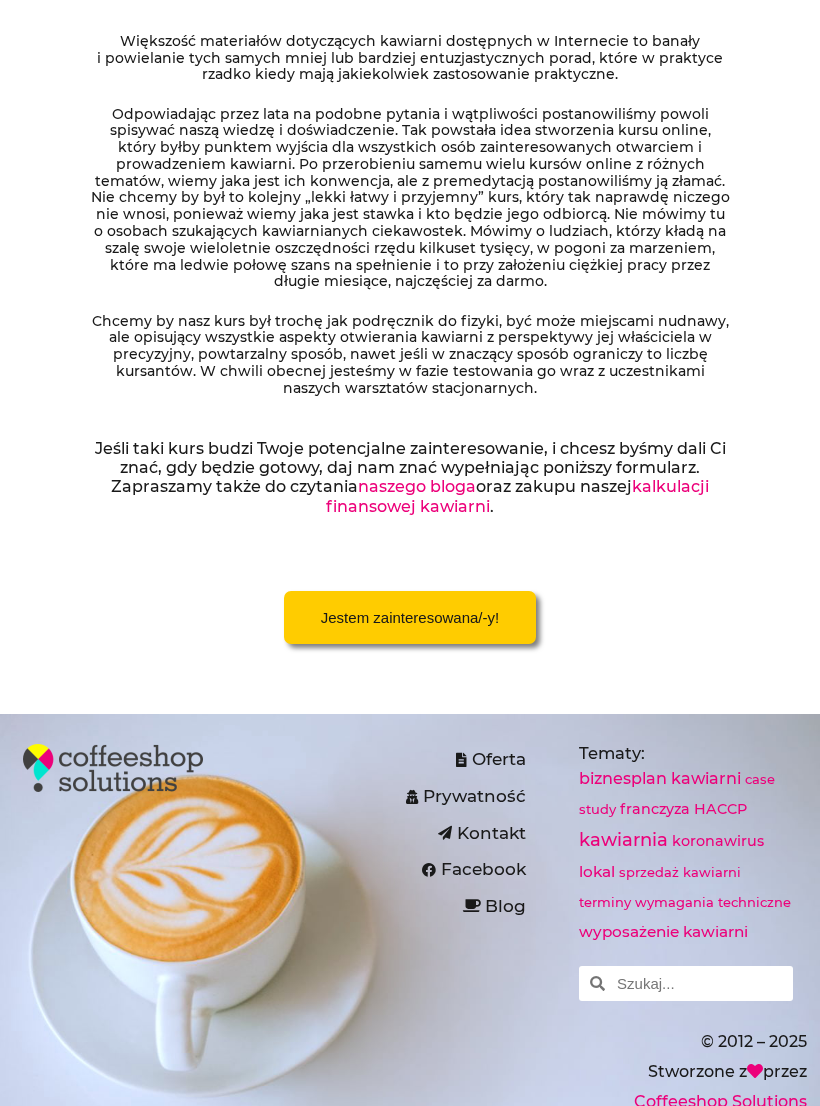 click on "Jestem zainteresowana/-y!" at bounding box center (410, 617) 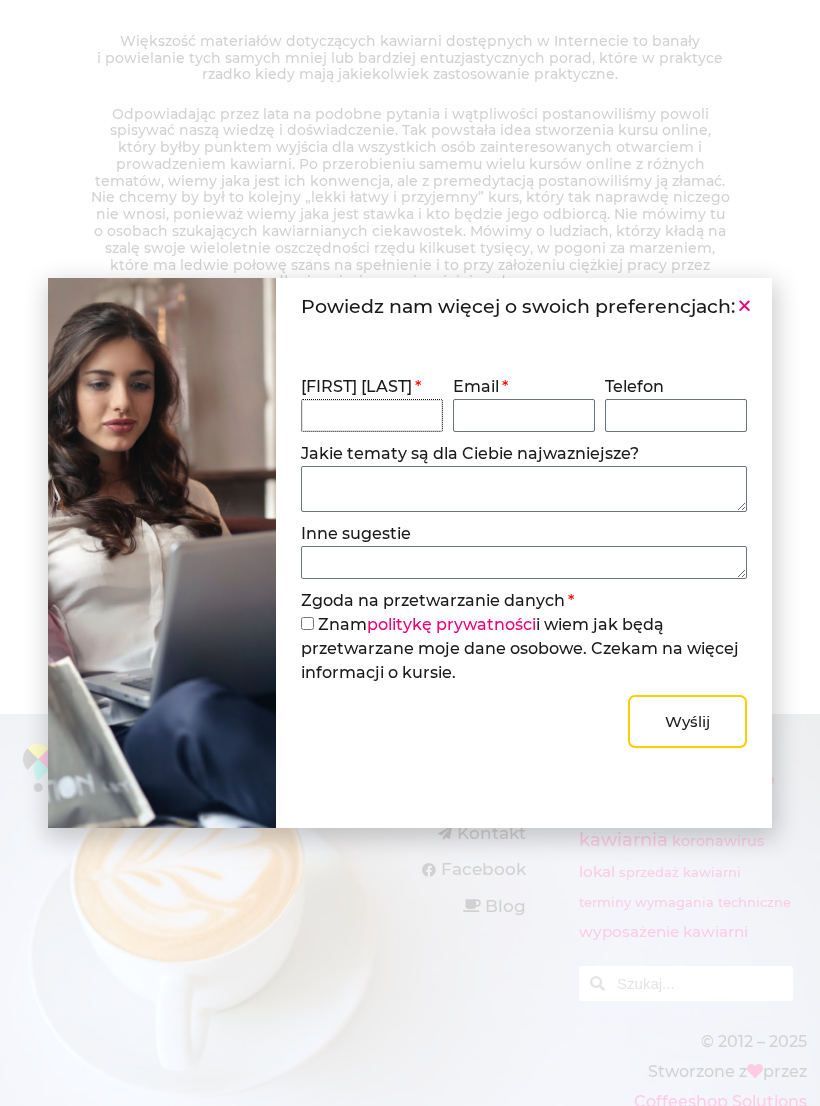 click on "[FIRST] [LAST]" at bounding box center (372, 415) 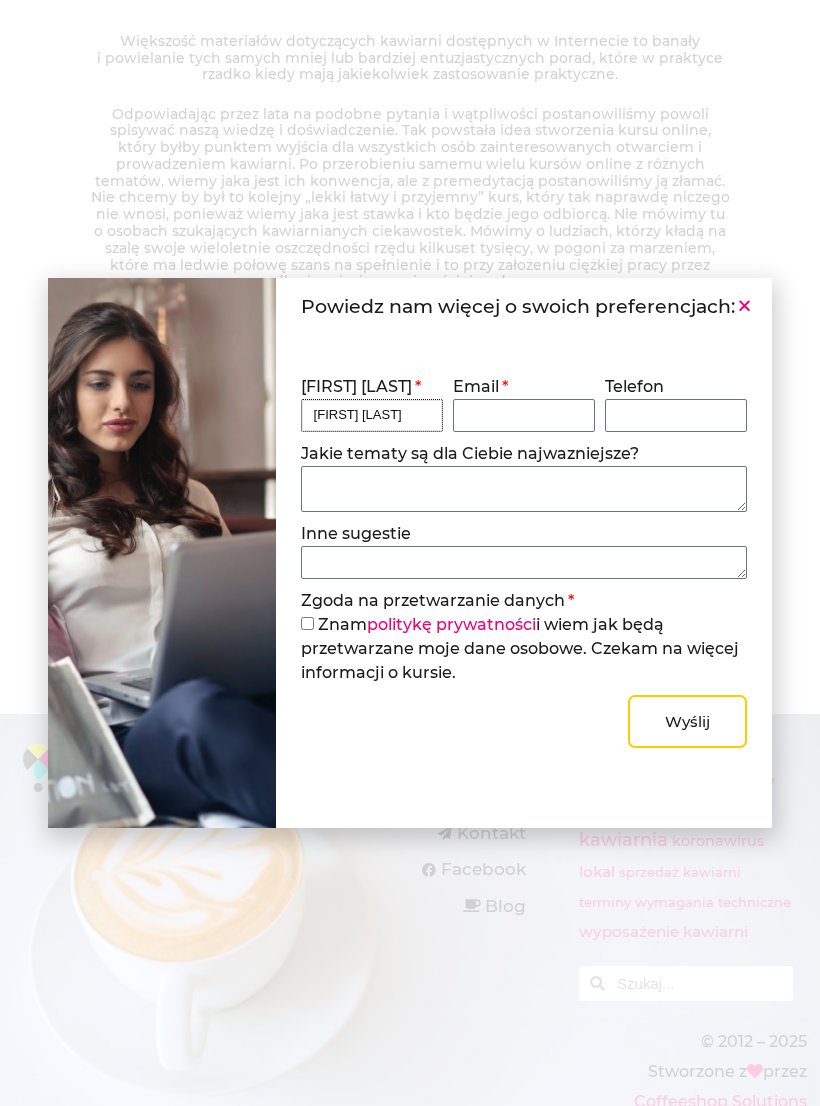 type on "[FIRST] [LAST]" 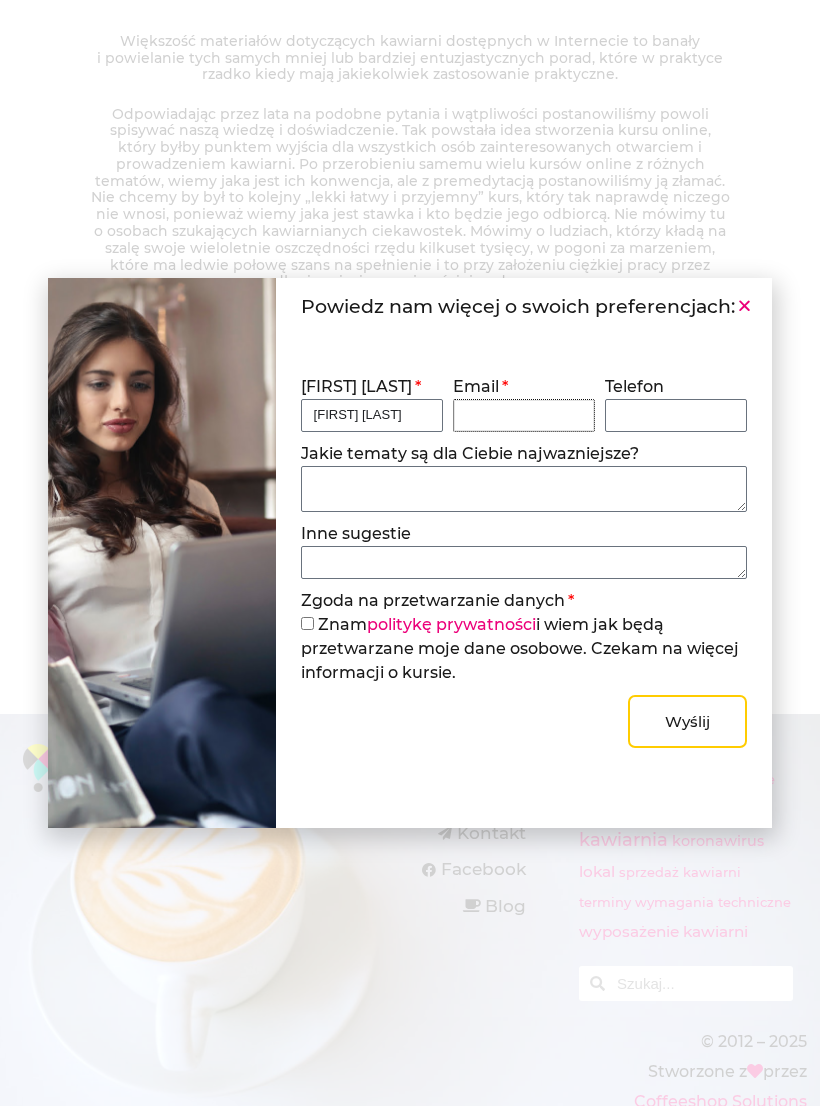 click on "Email" at bounding box center (524, 415) 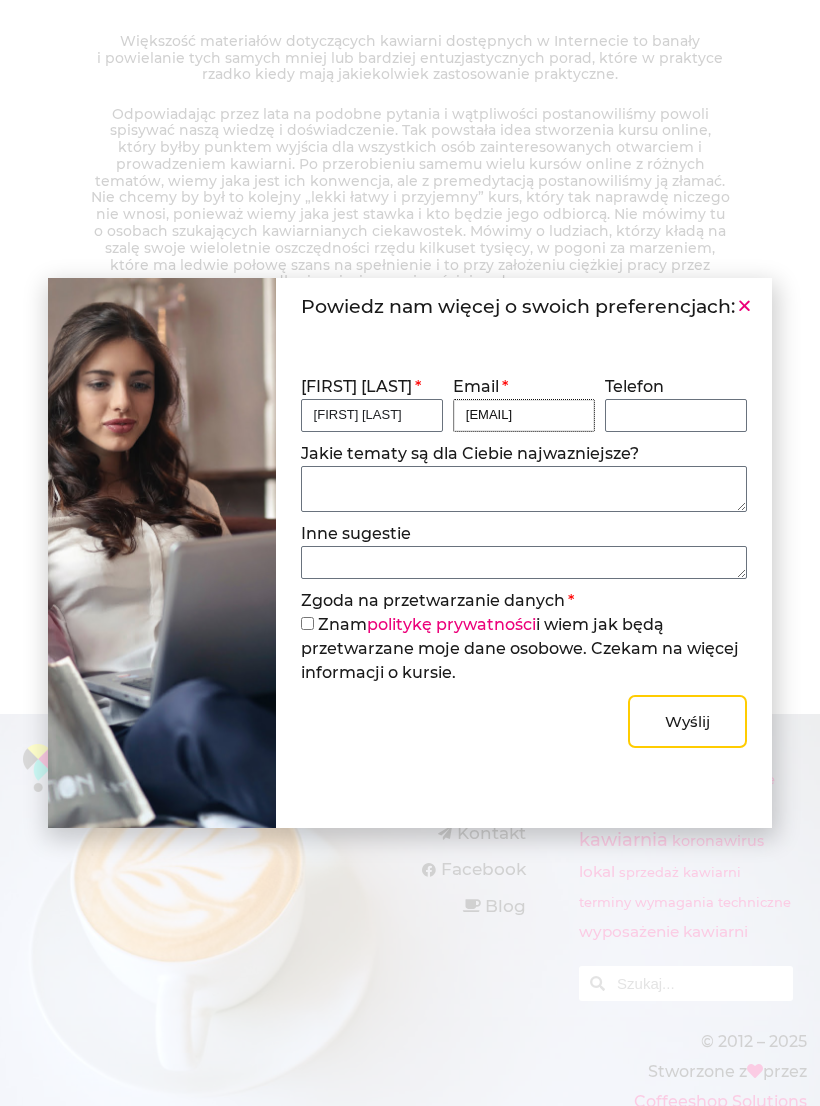 type on "[EMAIL]" 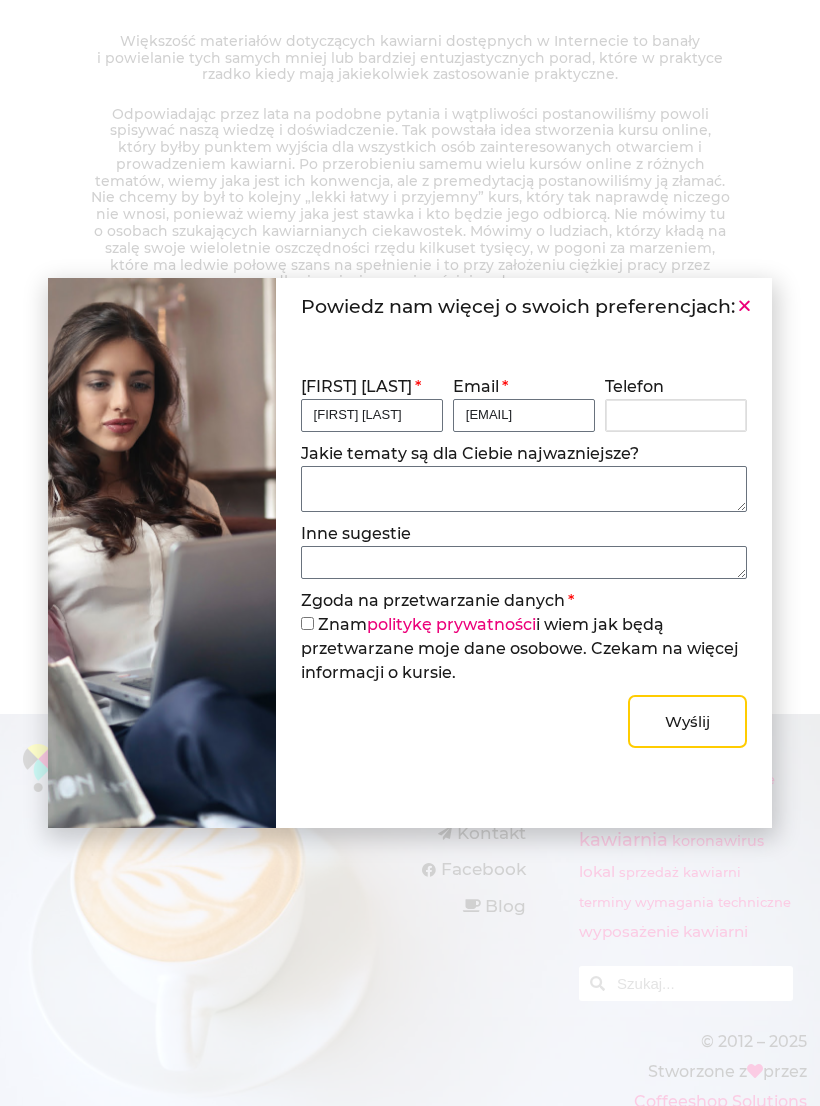 click on "Telefon" at bounding box center [676, 415] 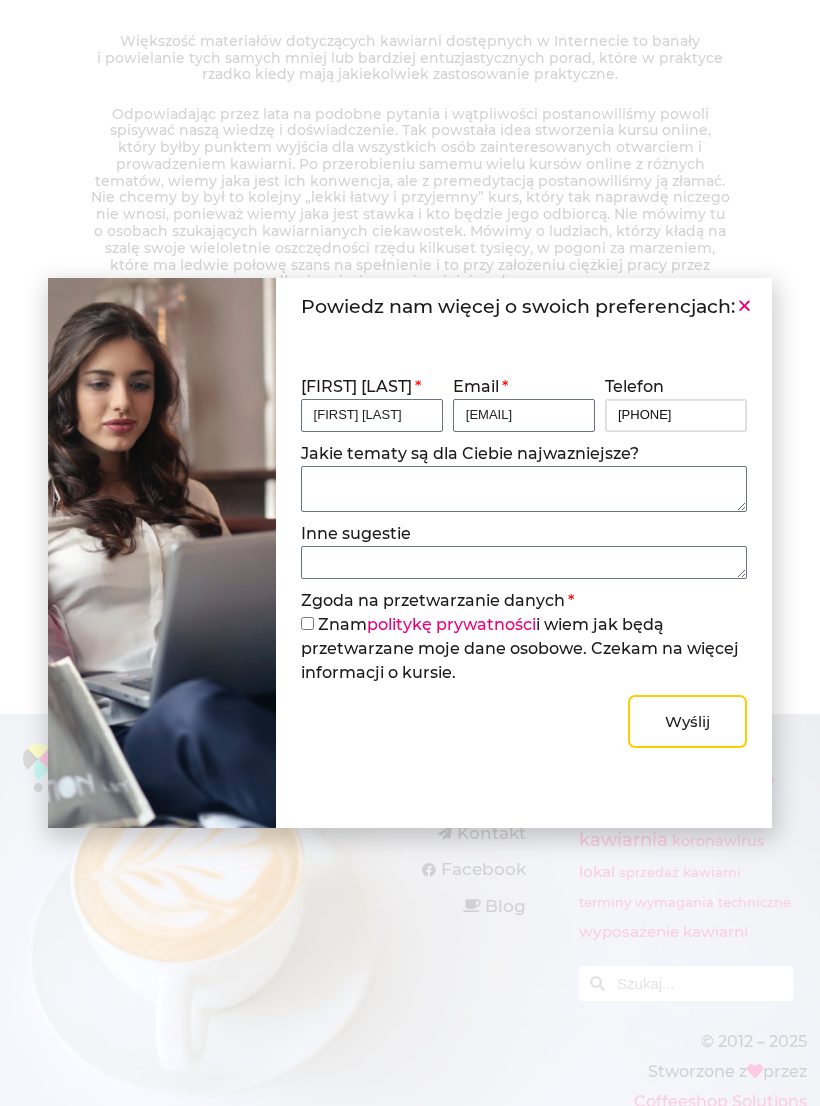 type on "501 793 429" 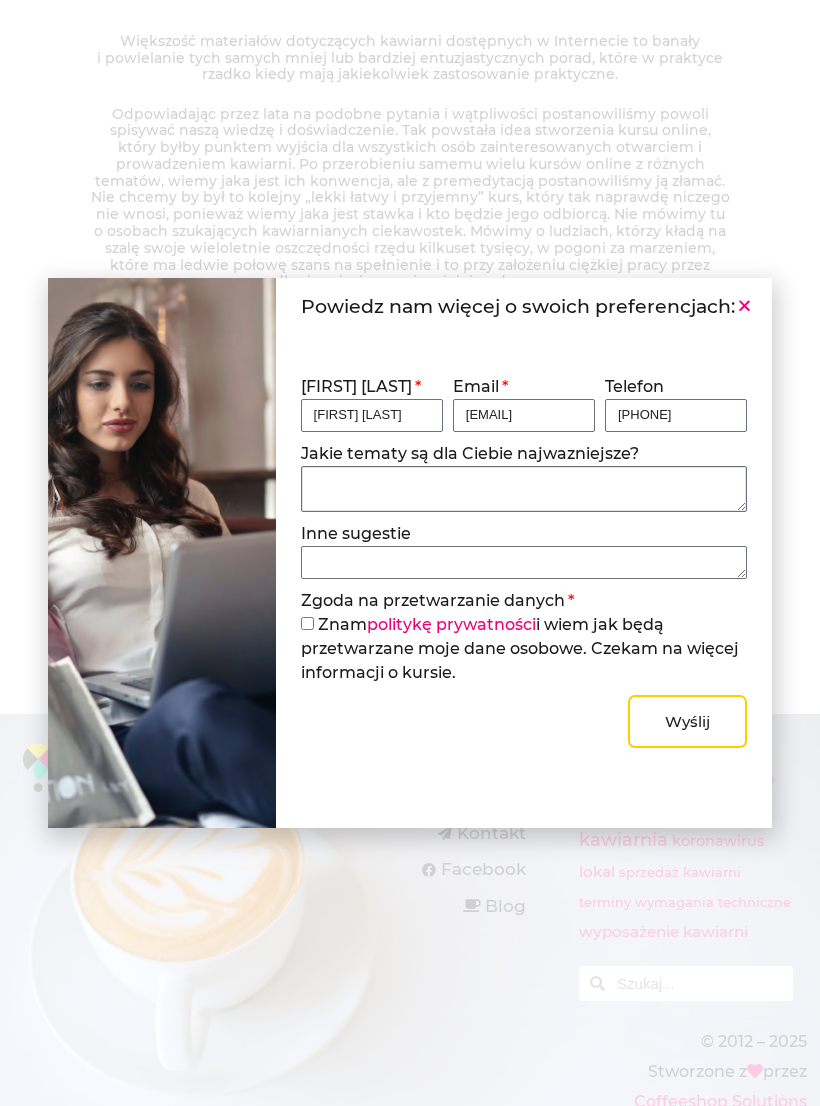 click on "Jakie tematy są dla Ciebie najwazniejsze?" at bounding box center [524, 489] 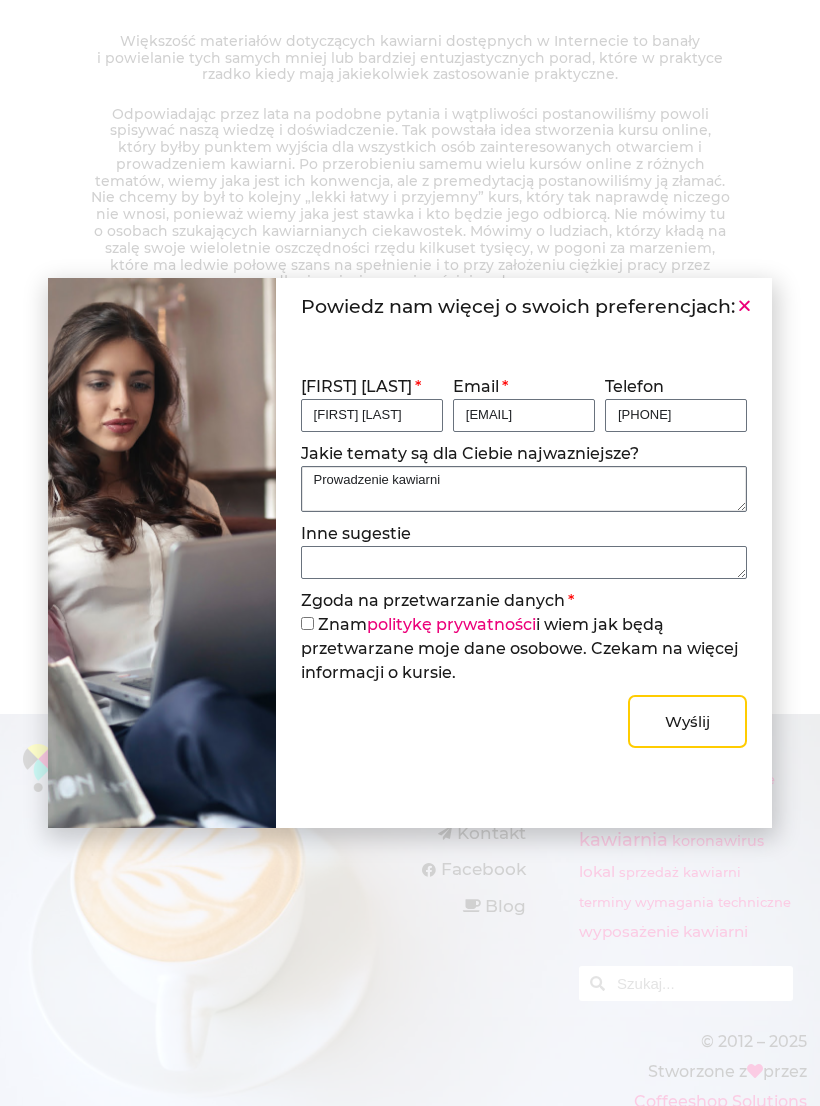 type on "Prowadzenie kawiarni" 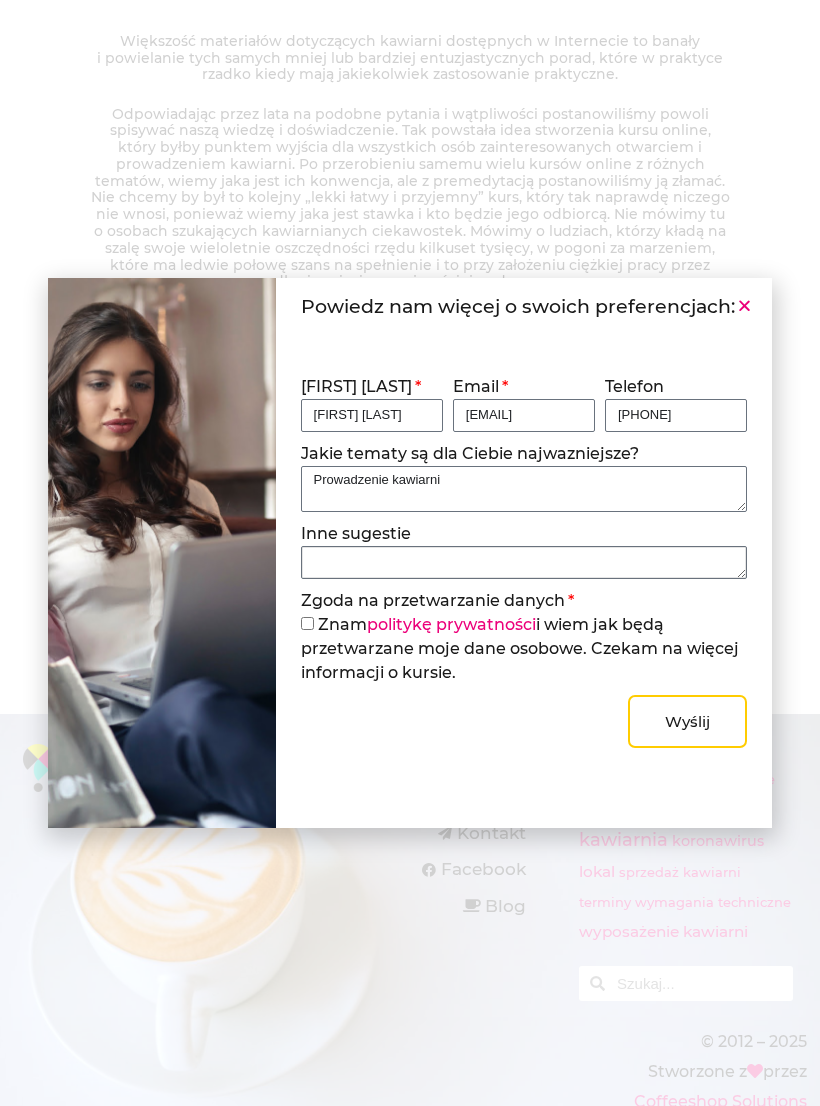 click on "Inne sugestie" at bounding box center [524, 562] 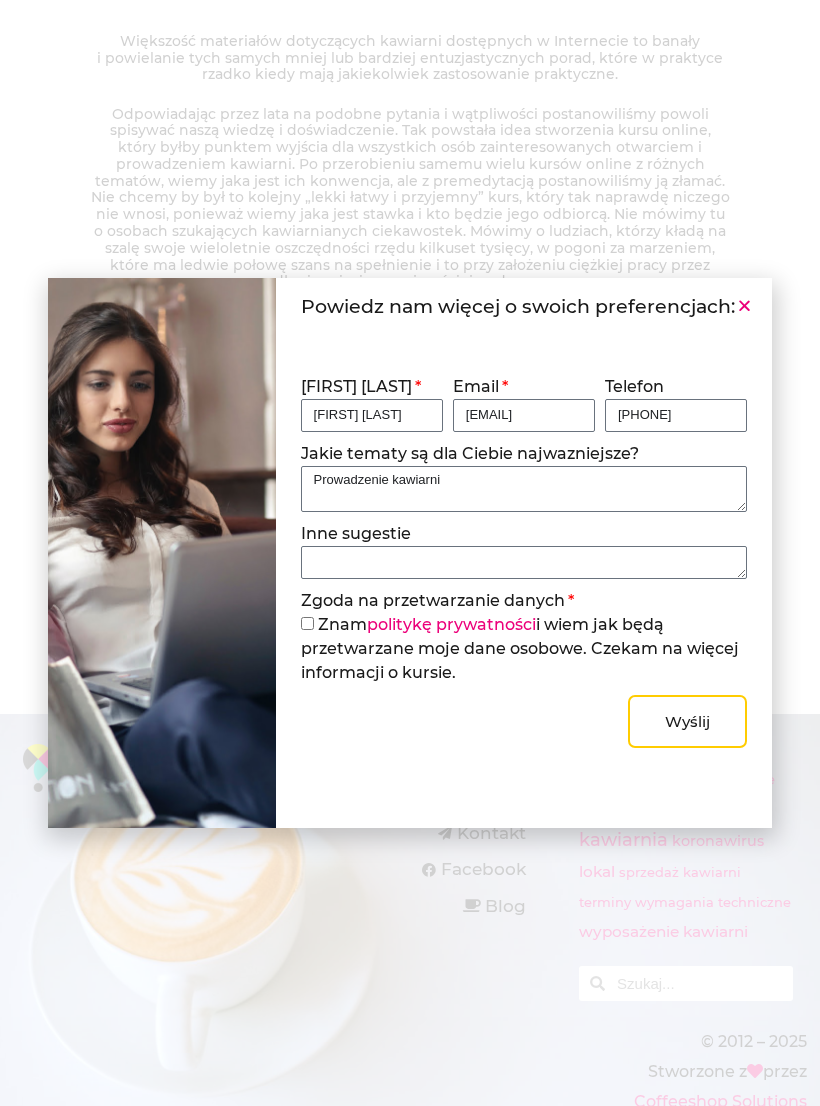 click on "Zgoda na przetwarzanie danych" at bounding box center (307, 623) 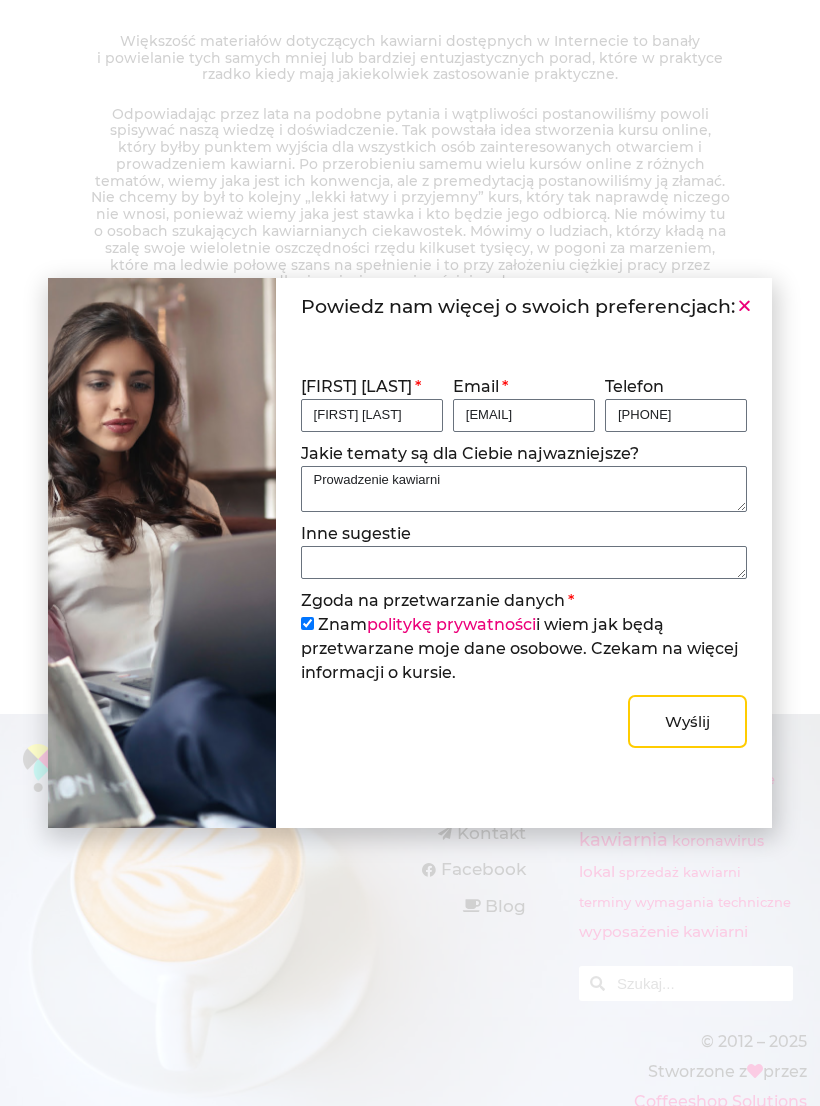 click on "Wyślij" at bounding box center (687, 721) 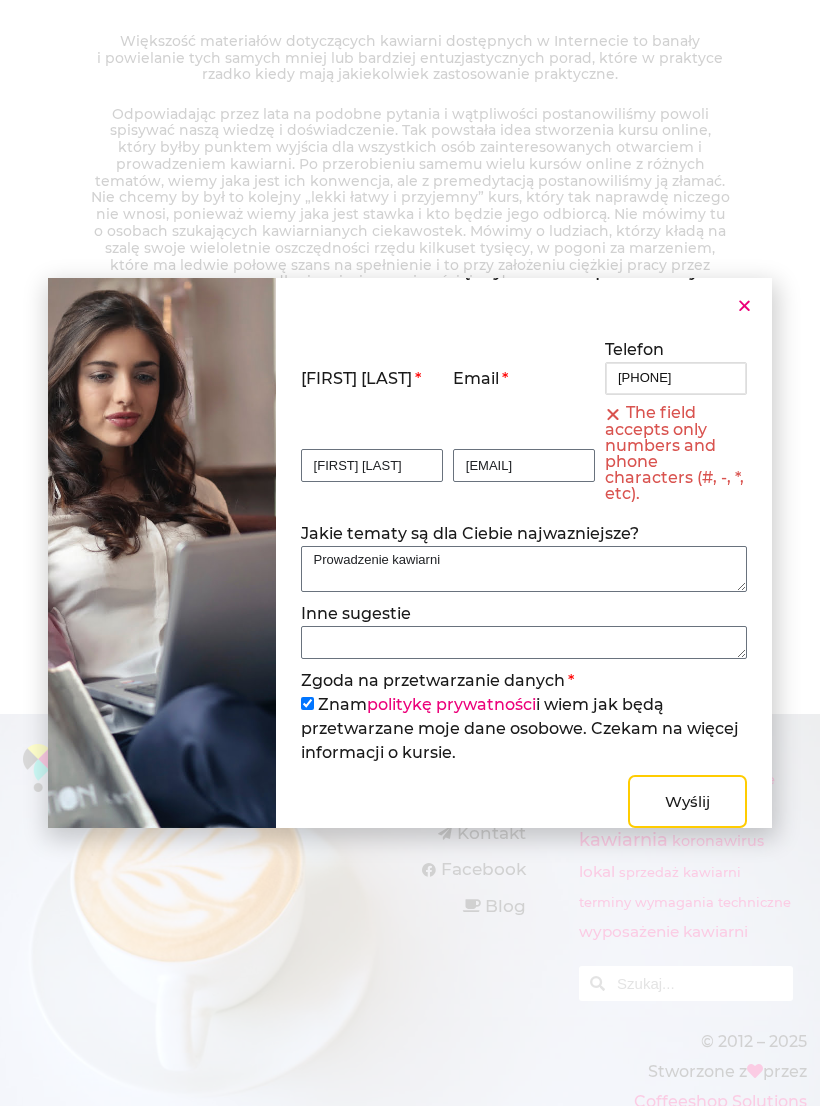 click on "501 793 429" at bounding box center (676, 378) 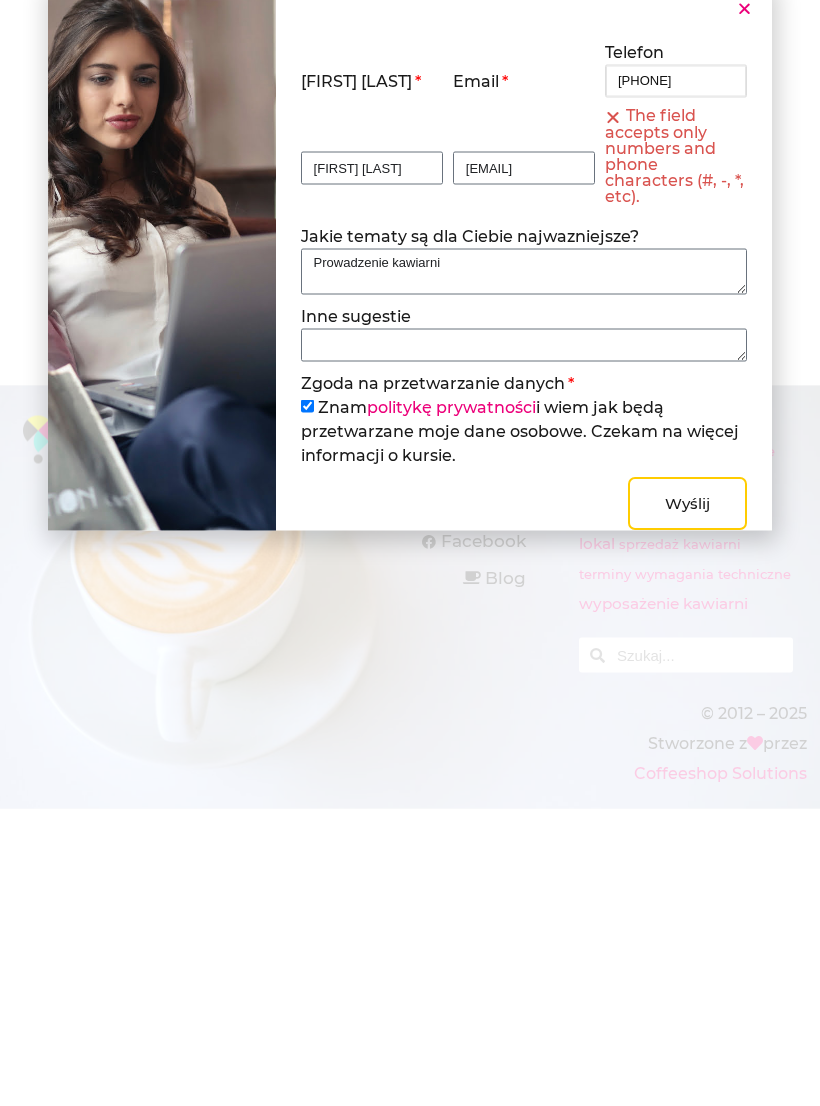 type on "[PHONE]" 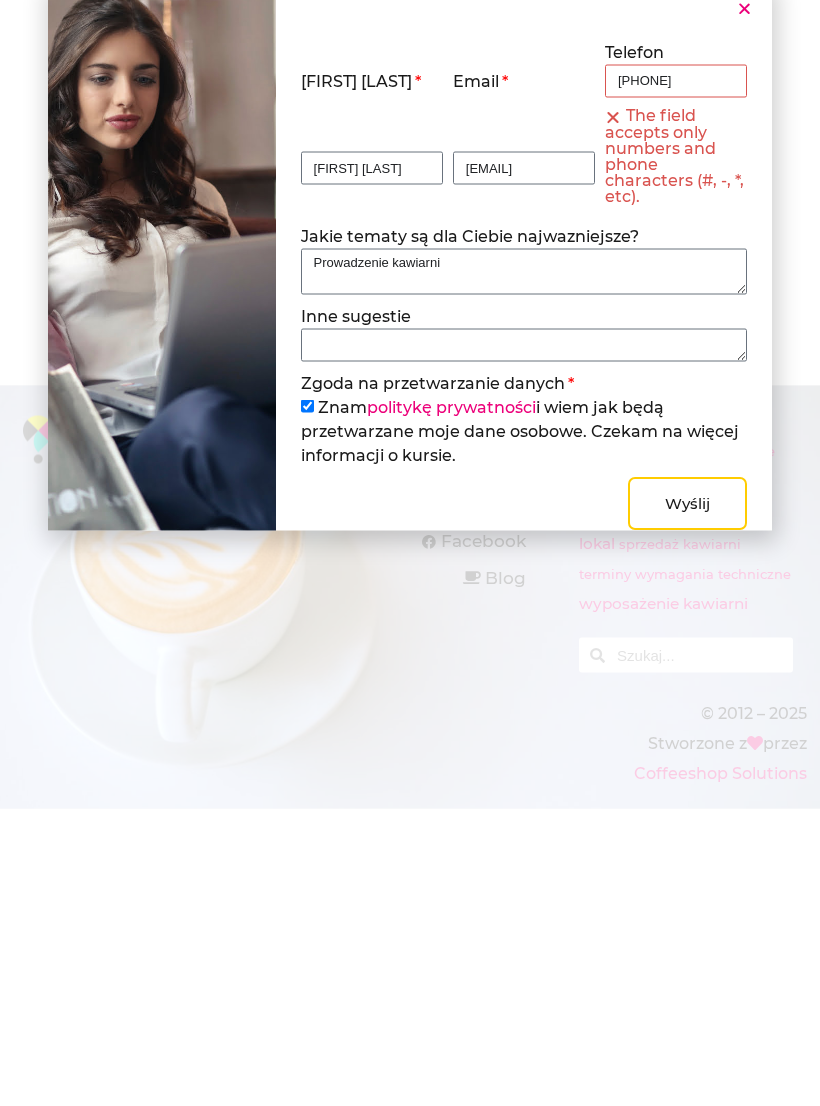 scroll, scrollTop: 522, scrollLeft: 0, axis: vertical 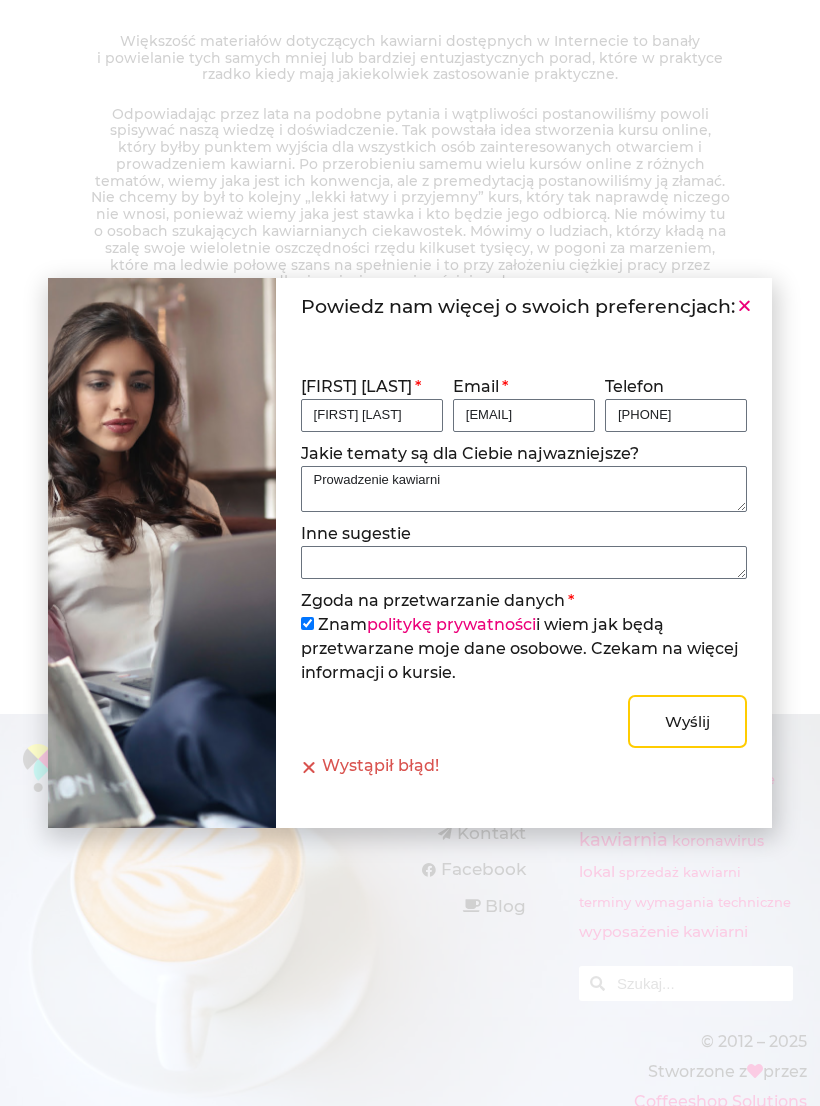 click on "Powiedz nam więcej o swoich preferencjach:
Imię i Nazwisko
Karolina Komarnicka
Email
kkomarnicka@interia.pl
Telefon
501793429
Jakie tematy są dla Ciebie najwazniejsze?
Prowadzenie kawiarni
Inne sugestie
Zgoda na przetwarzanie danych
Znam  politykę prywatności  i wiem jak będą przetwarzane moje dane osobowe. Czekam na więcej informacji o kursie.
Wyślij
Wystąpił błąd!" at bounding box center (524, 553) 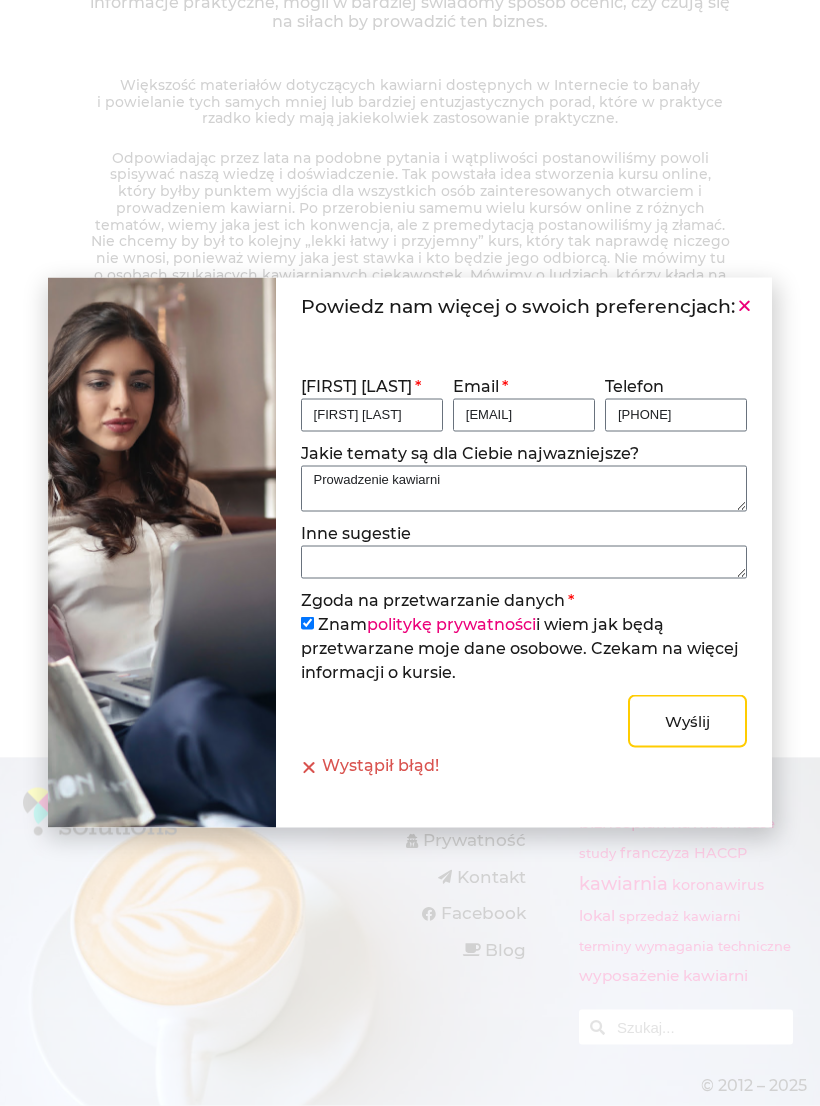 scroll, scrollTop: 477, scrollLeft: 0, axis: vertical 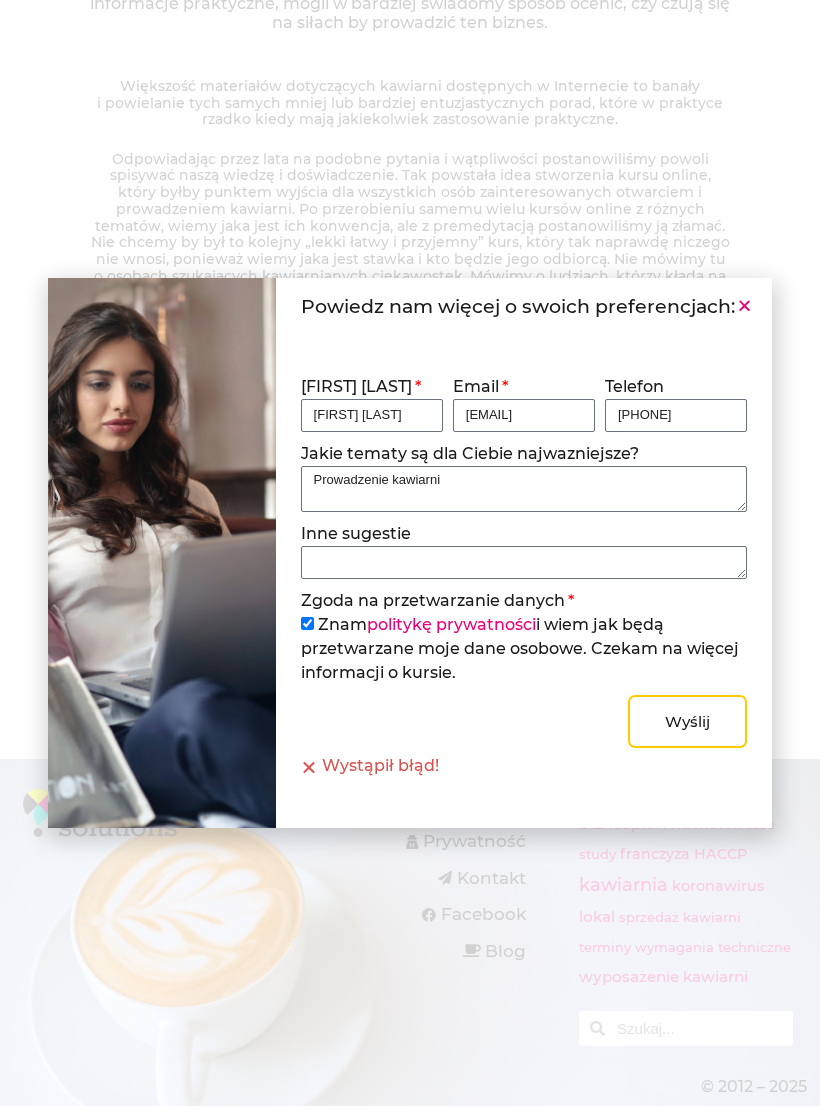 click at bounding box center [744, 305] 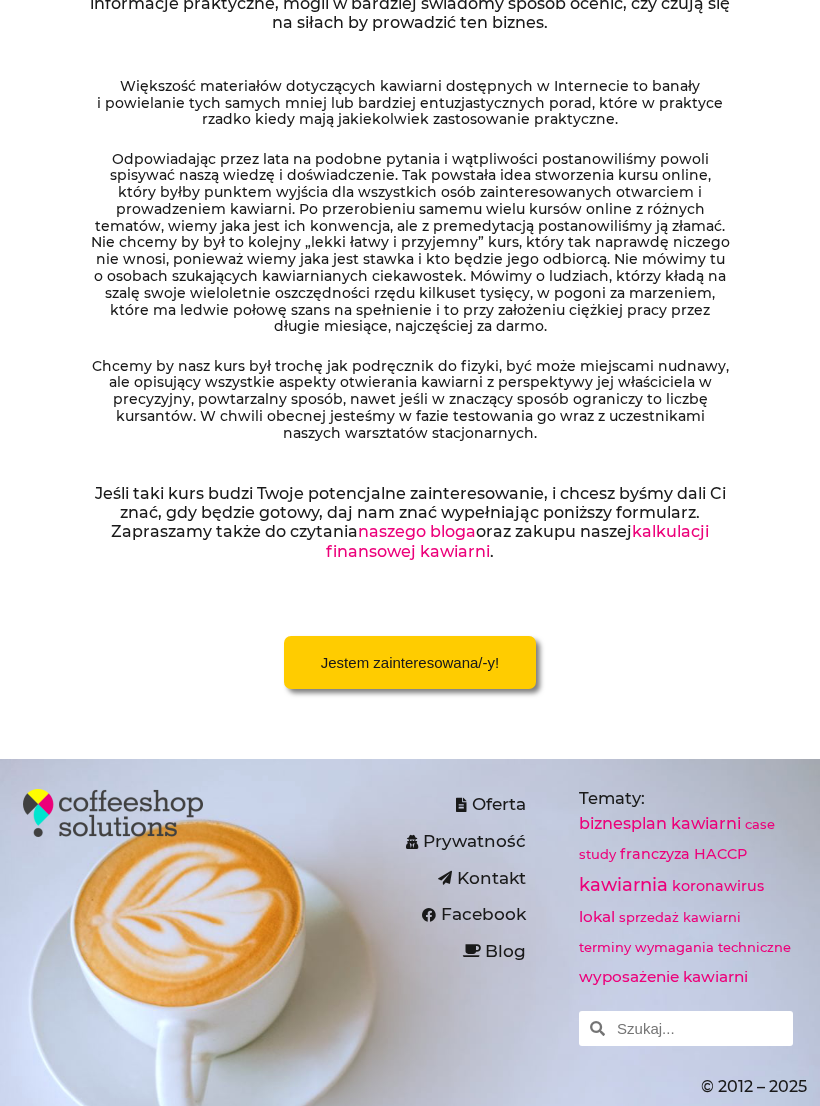 scroll, scrollTop: 522, scrollLeft: 0, axis: vertical 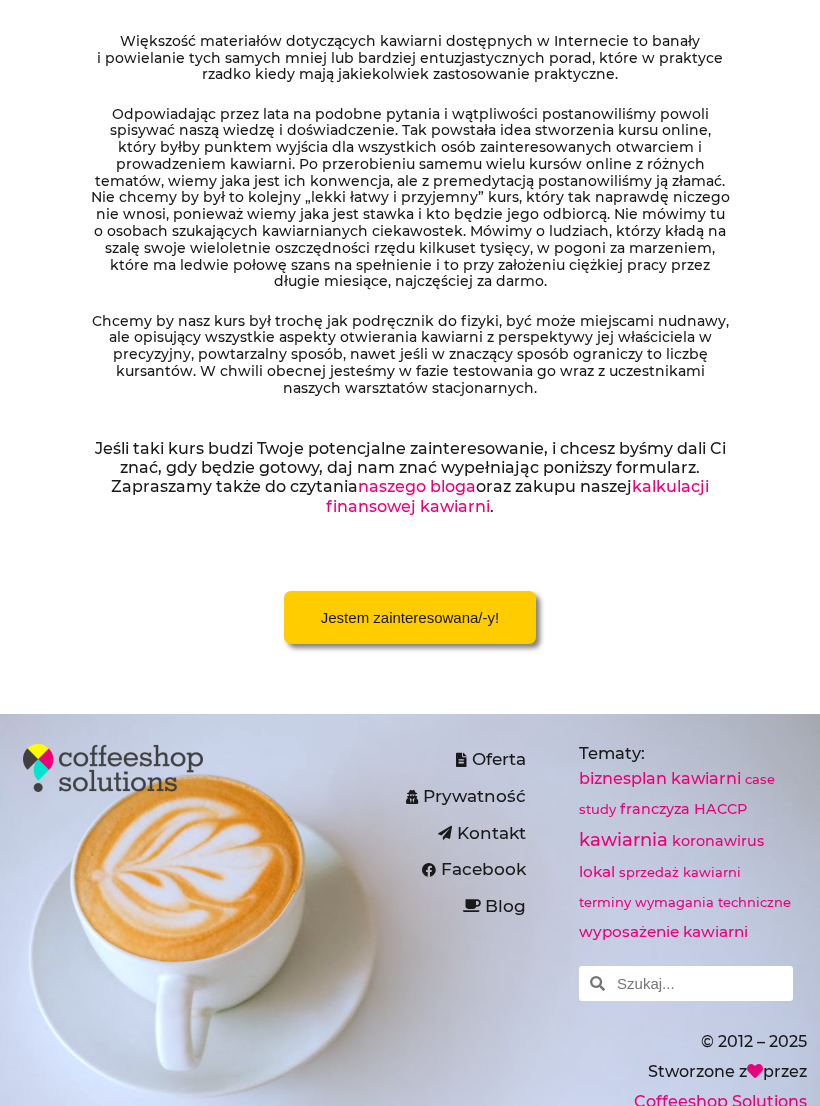 click on "Oferta" at bounding box center (496, 760) 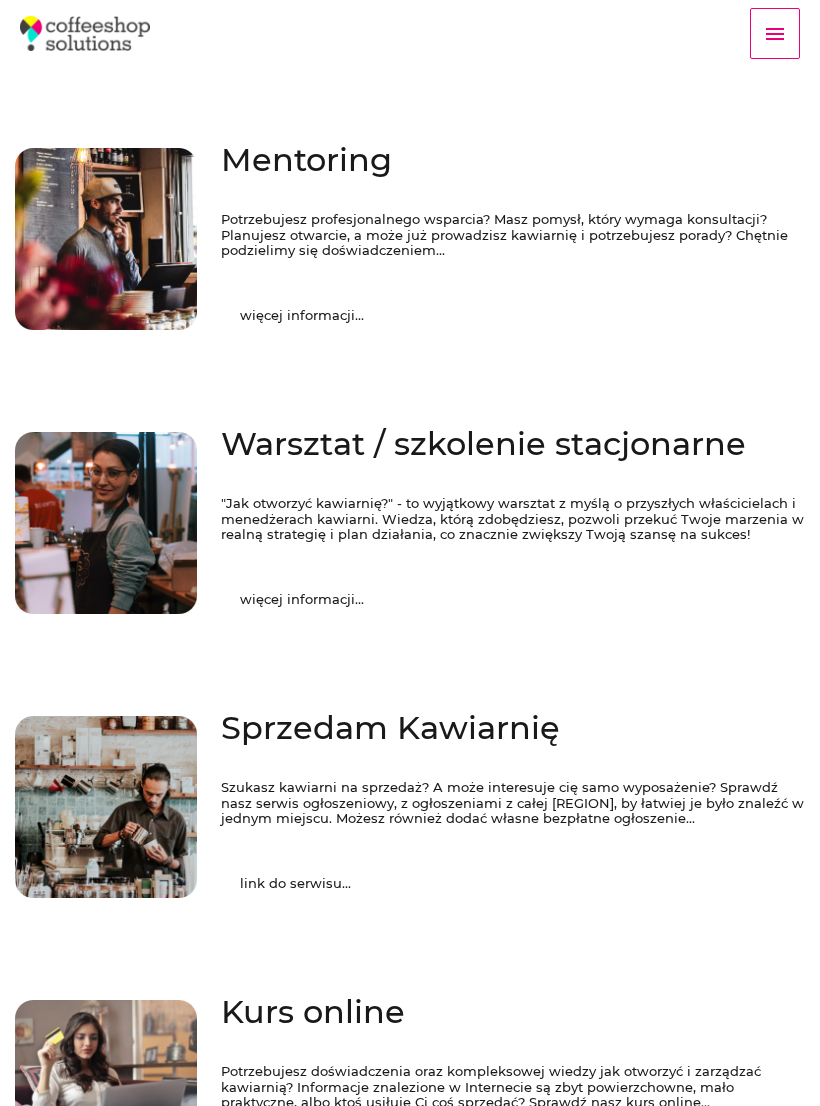 scroll, scrollTop: 0, scrollLeft: 0, axis: both 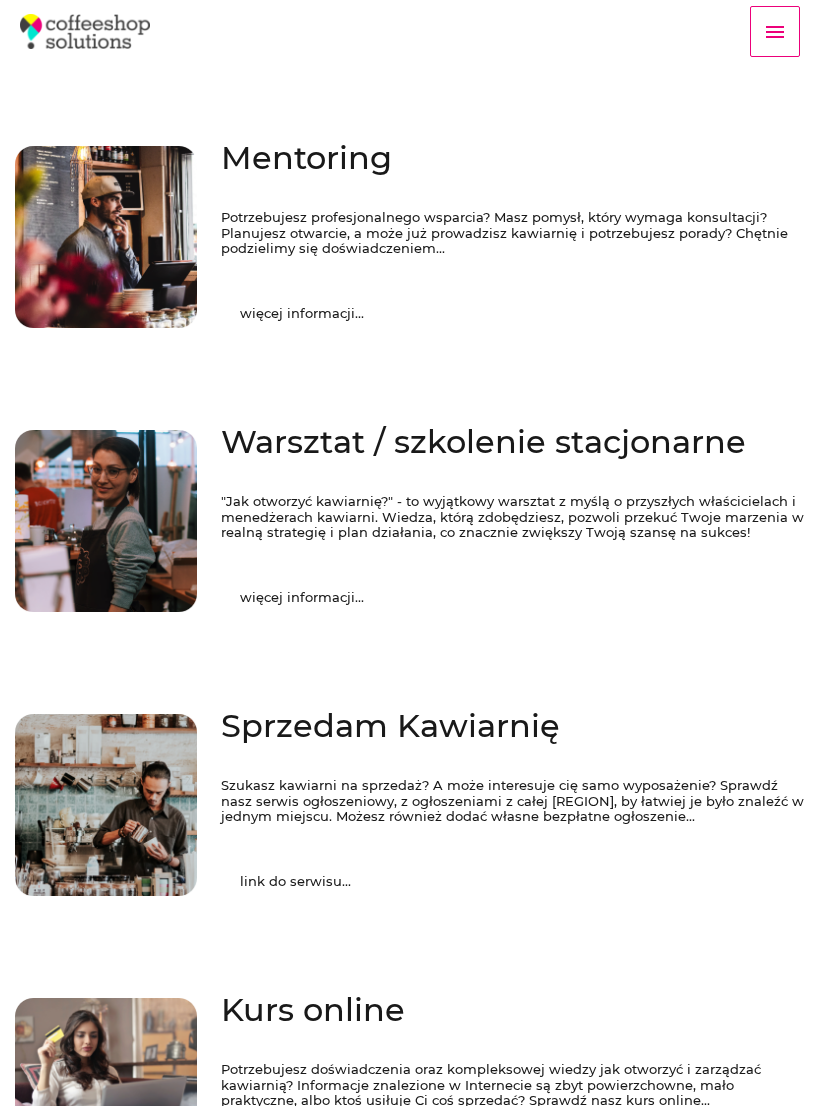 click on "Warsztat / szkolenie stacjonarne
"Jak otworzyć kawiarnię?" - to wyjątkowy warsztat z myślą o przyszłych właścicielach i menedżerach kawiarni. Wiedza, którą zdobędziesz, pozwoli przekuć Twoje marzenia w realną strategię i plan działania, co znacznie zwiększy Twoją szansę na sukces!
więcej informacji..." at bounding box center (501, 521) 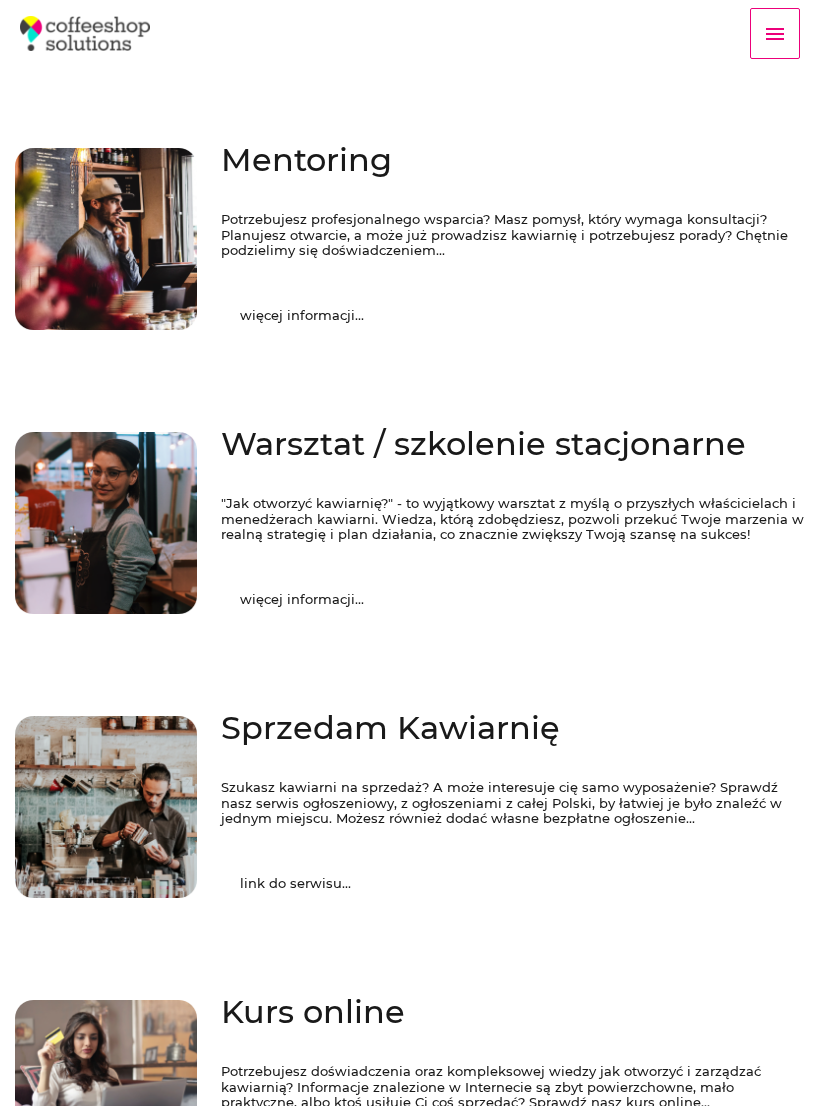 scroll, scrollTop: 0, scrollLeft: 0, axis: both 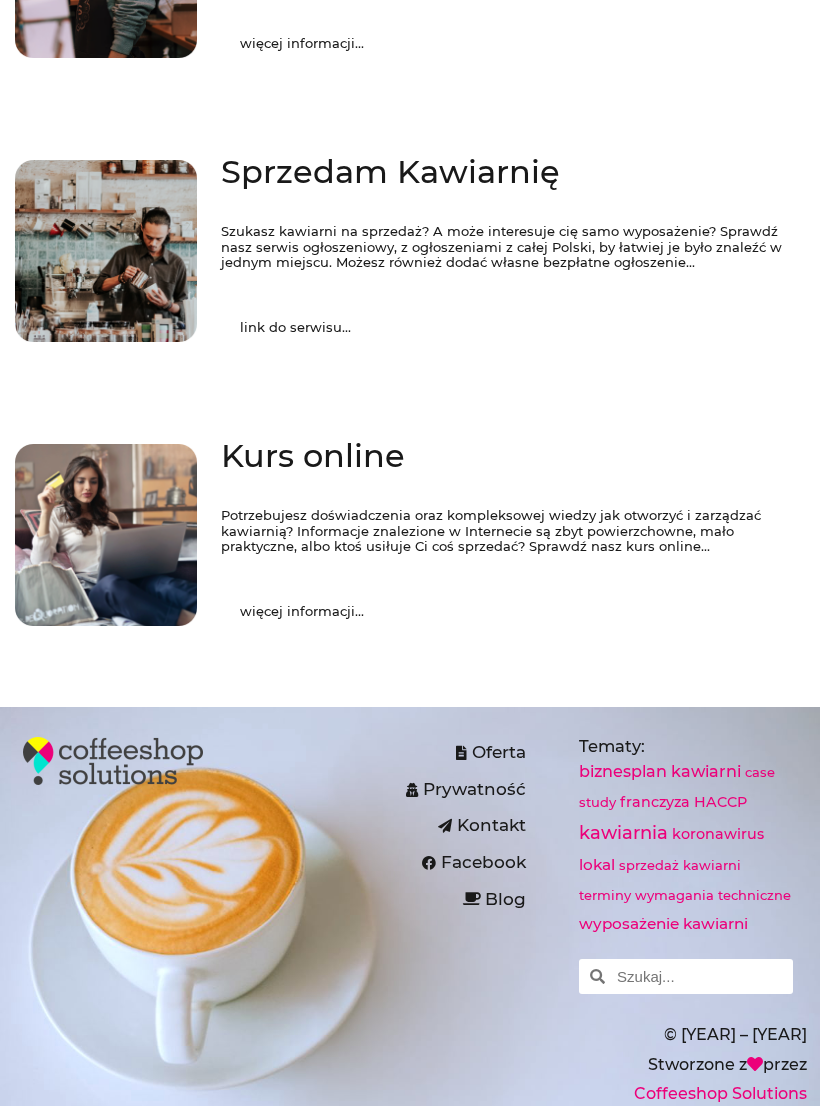 click on "więcej informacji..." at bounding box center [302, 611] 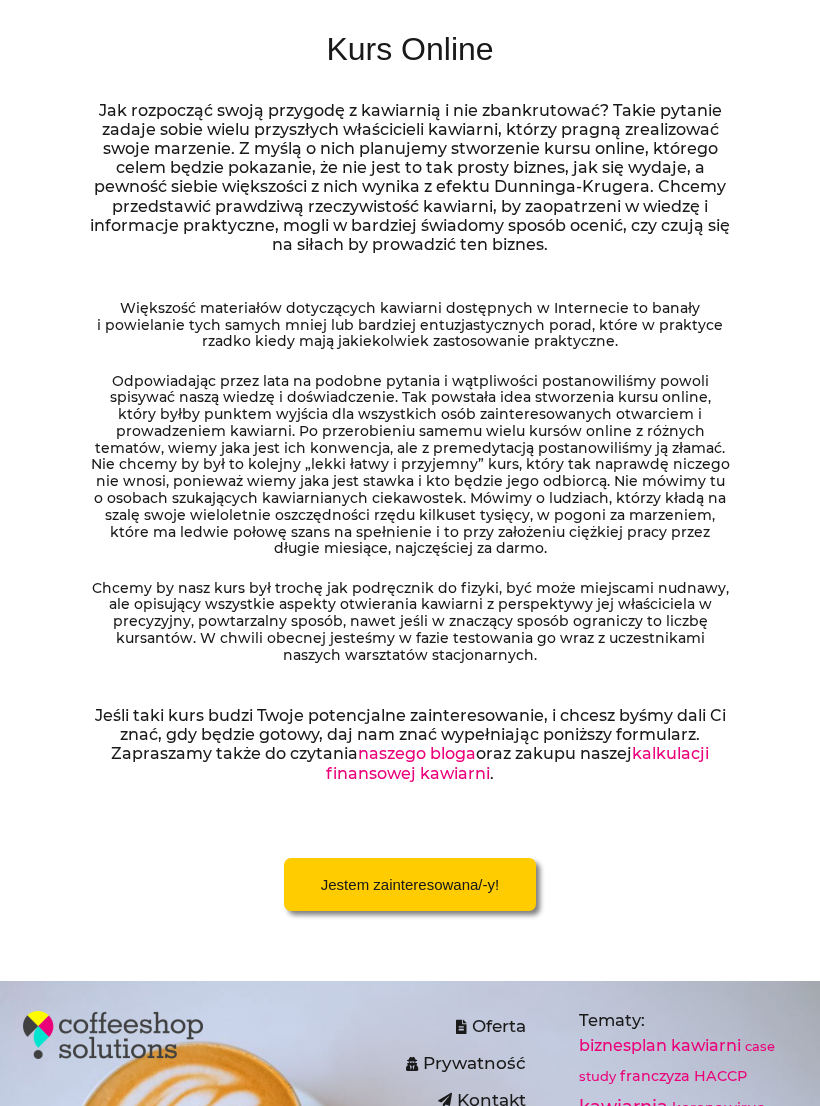 scroll, scrollTop: 250, scrollLeft: 0, axis: vertical 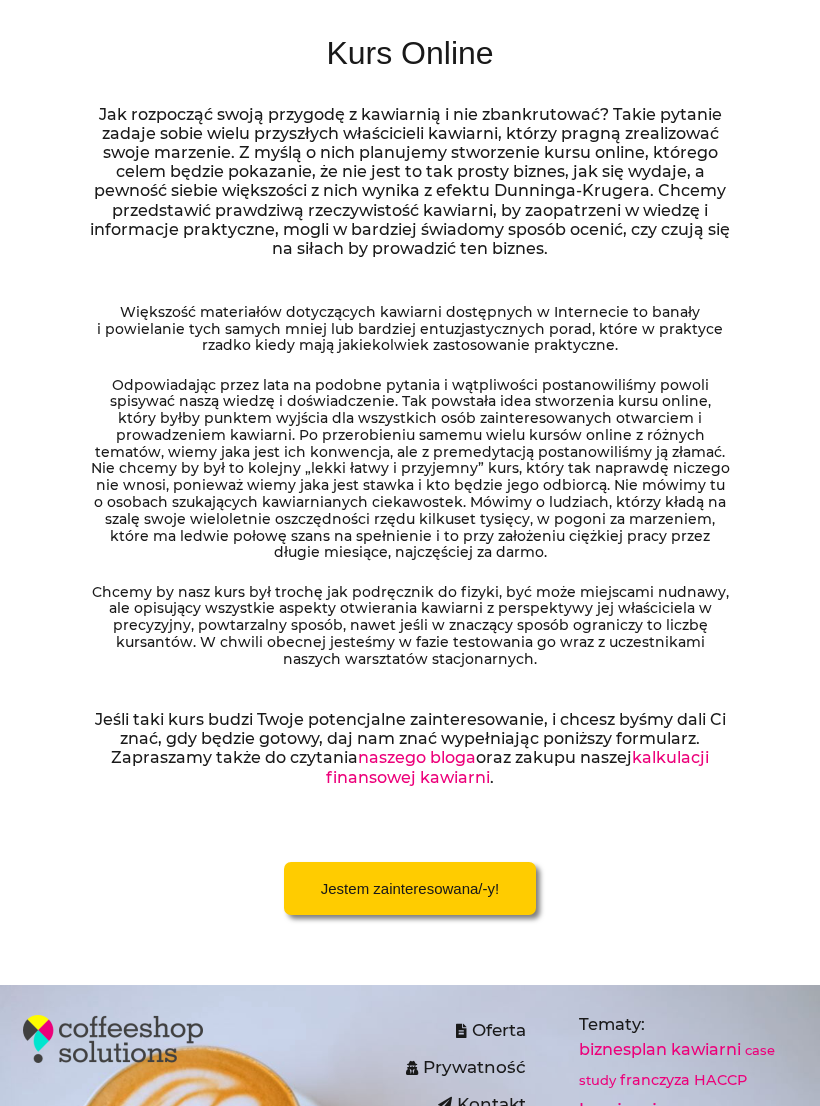 click on "Jestem zainteresowana/-y!" at bounding box center (410, 889) 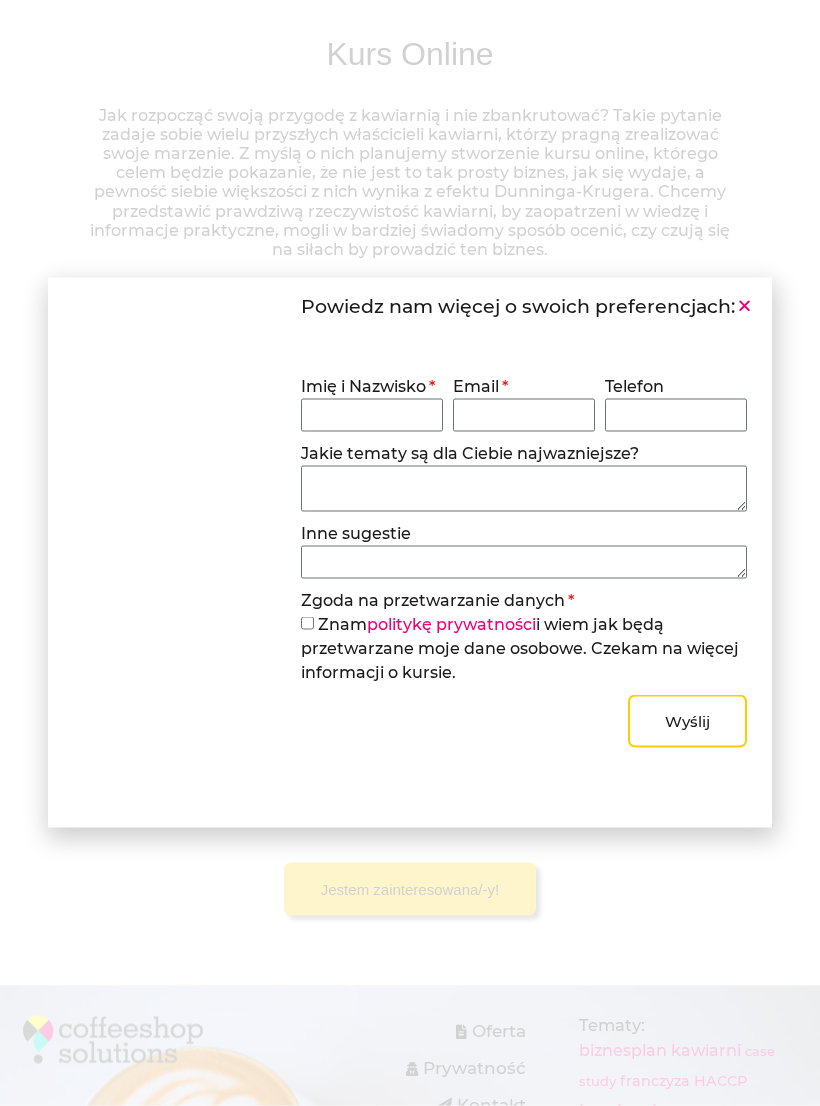 scroll, scrollTop: 251, scrollLeft: 0, axis: vertical 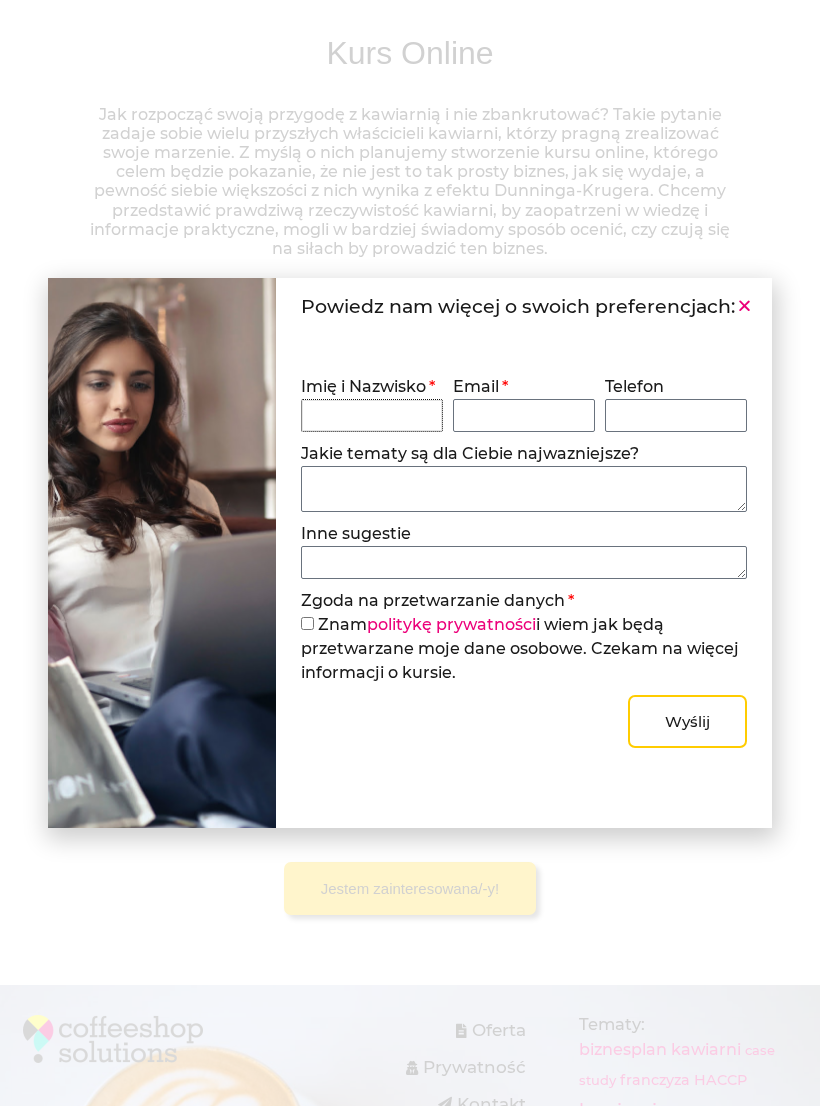 click on "Imię i Nazwisko" at bounding box center [372, 415] 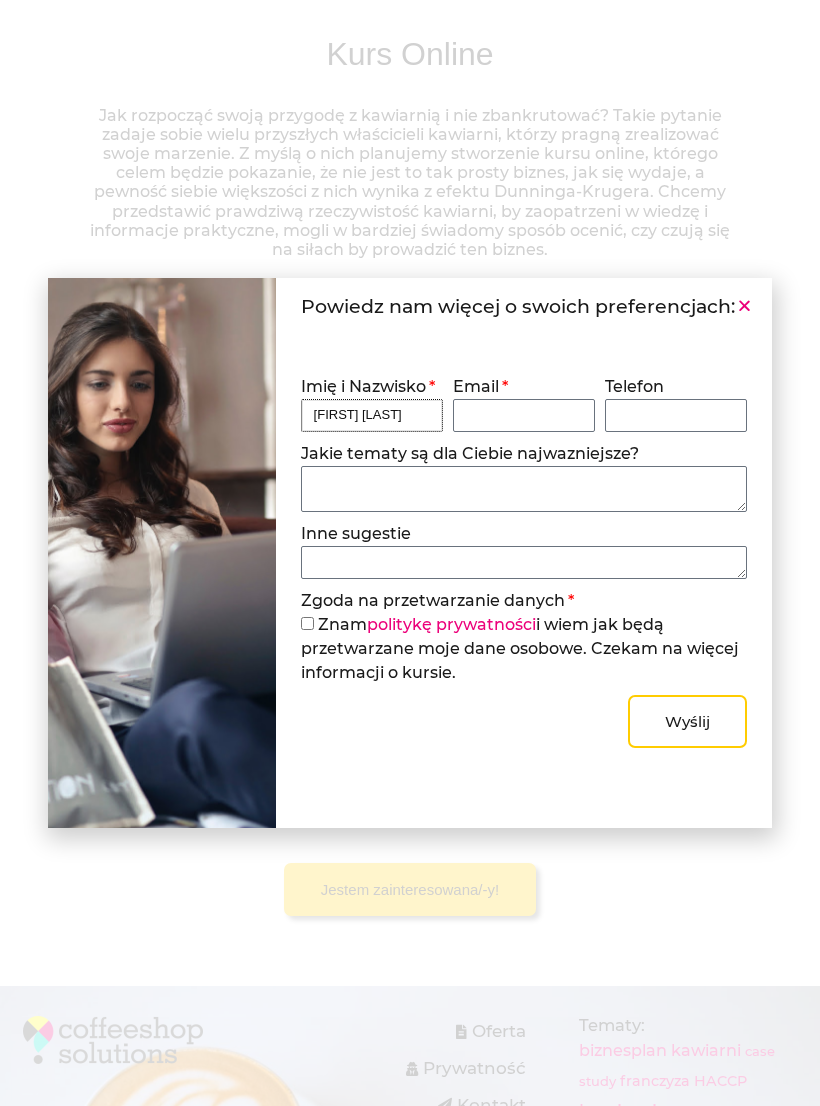 type on "[FIRST] [LAST]" 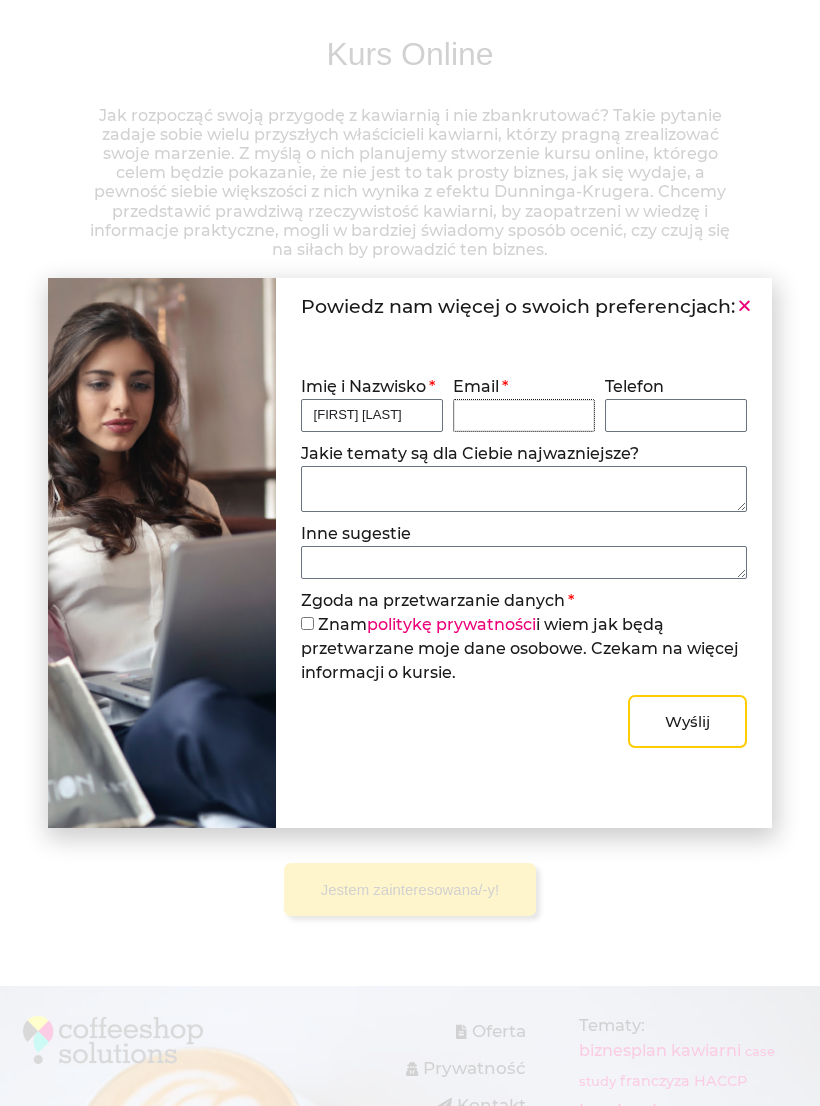 click on "Email" at bounding box center (524, 415) 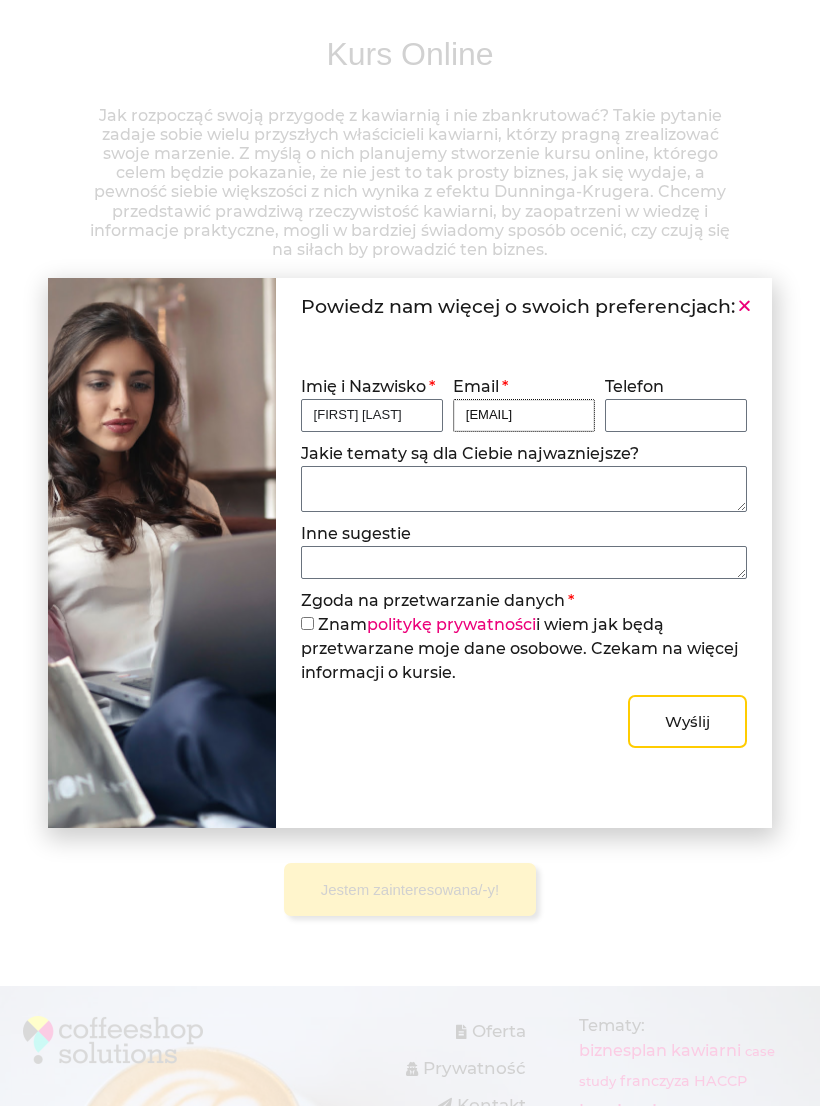 type on "[EMAIL]" 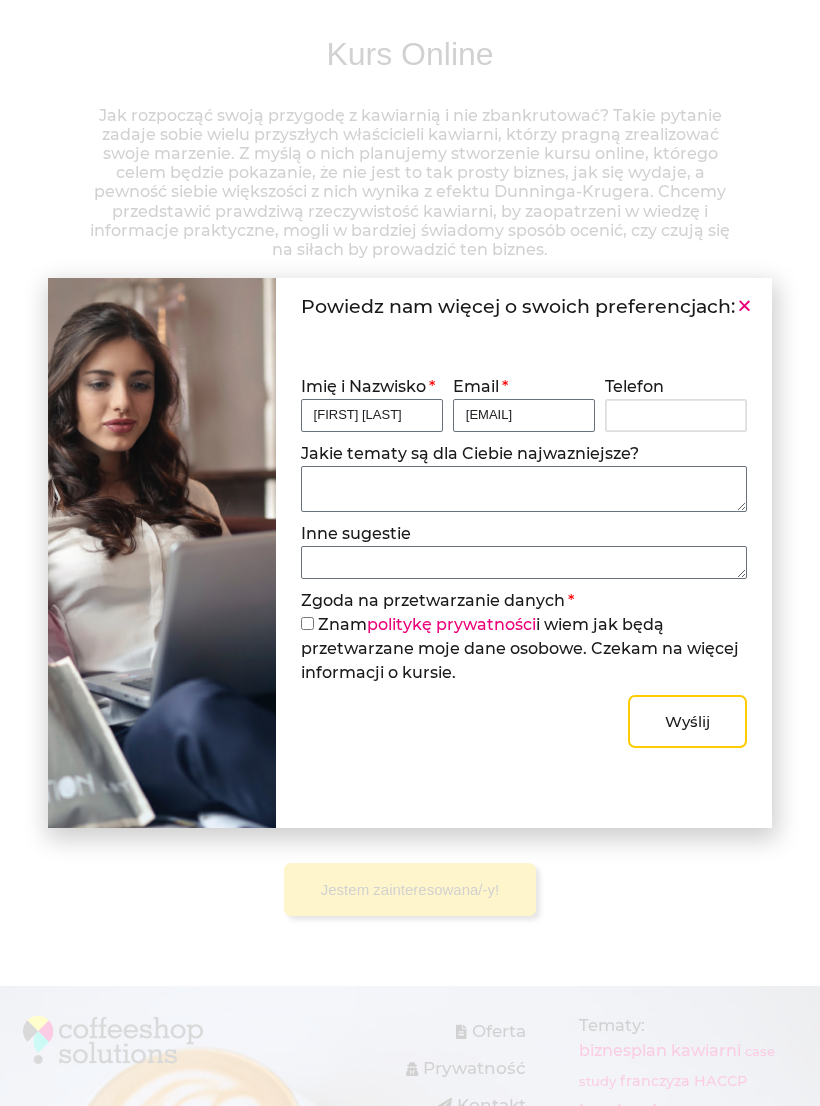 click on "Telefon" at bounding box center [676, 415] 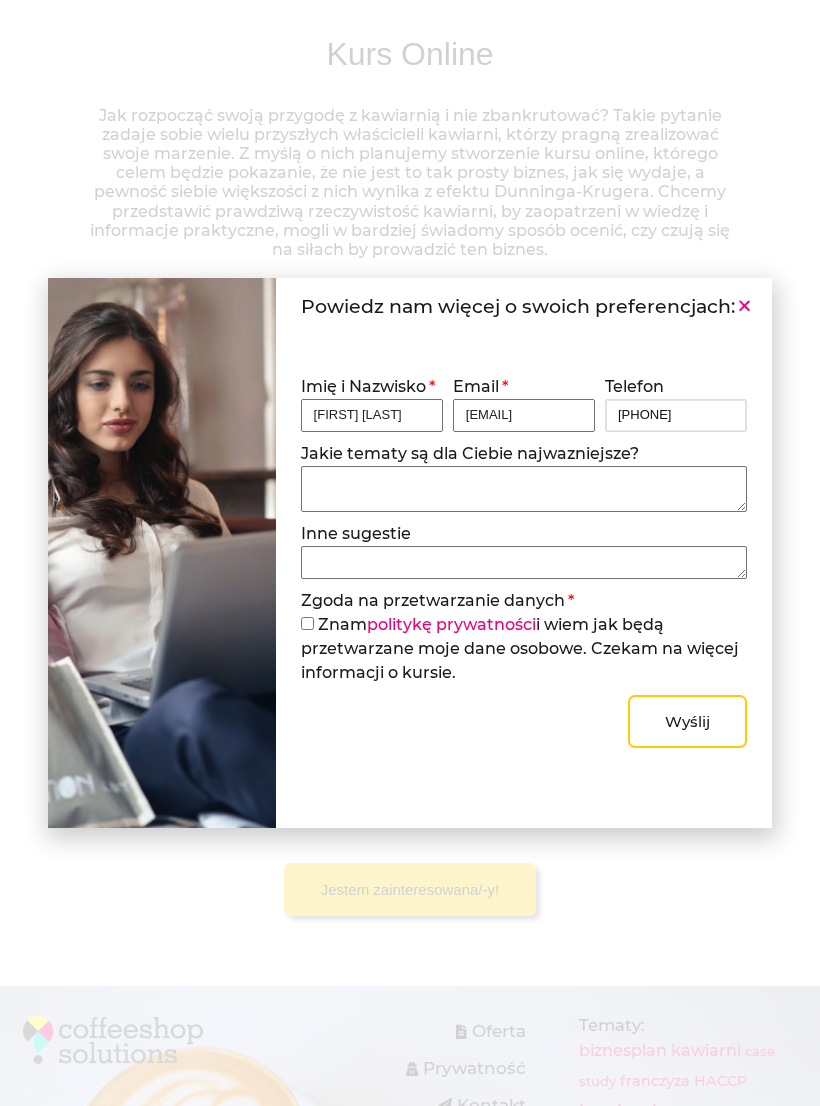 type on "[PHONE]" 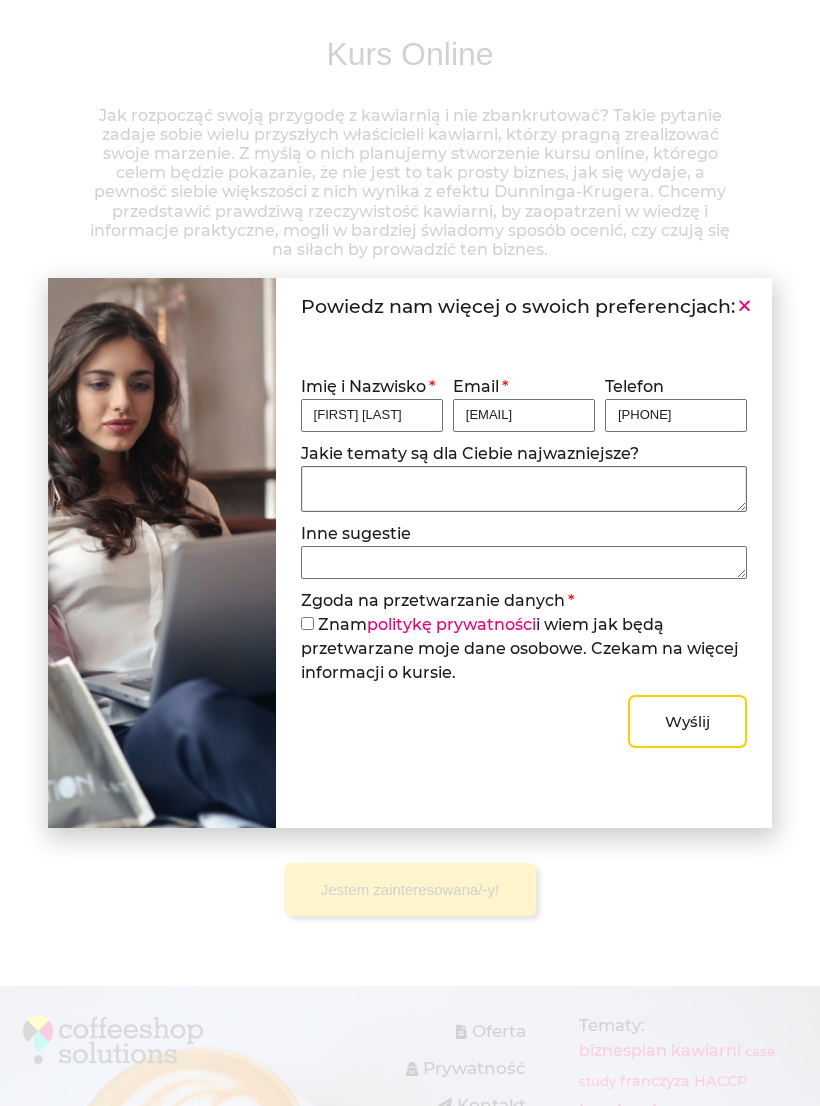 click on "Jakie tematy są dla Ciebie najwazniejsze?" at bounding box center [524, 489] 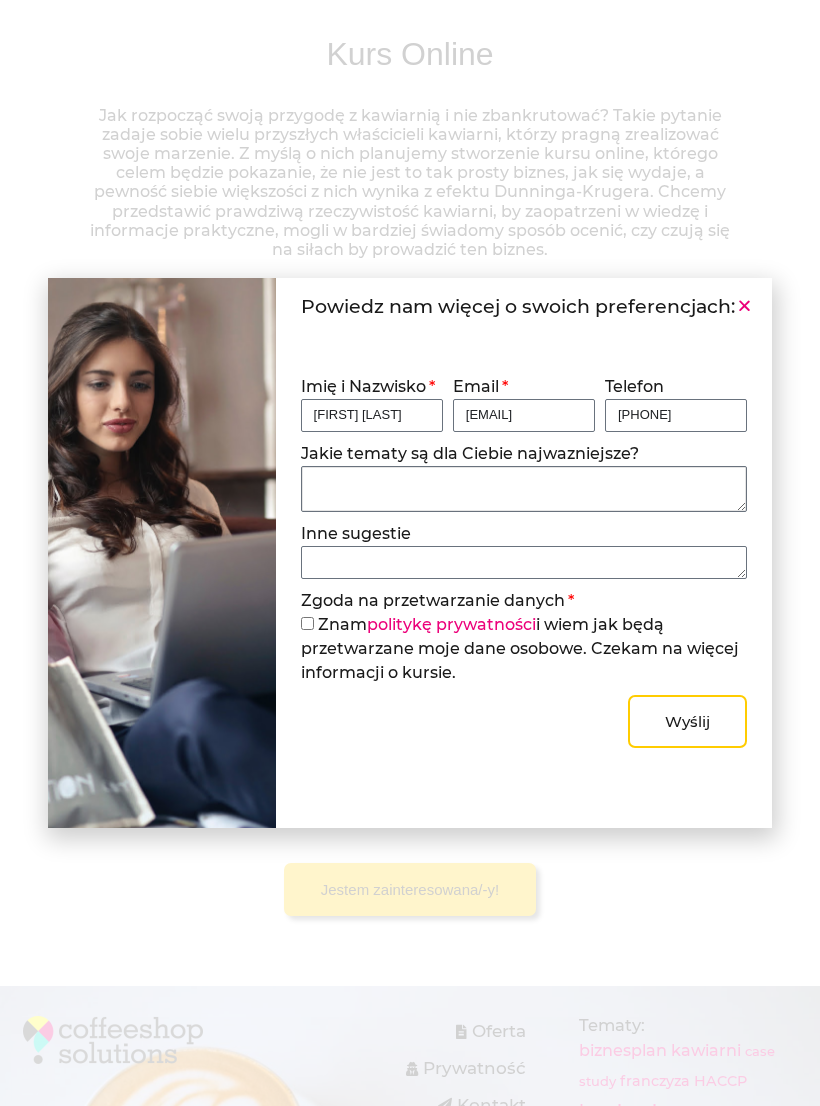 type on "P" 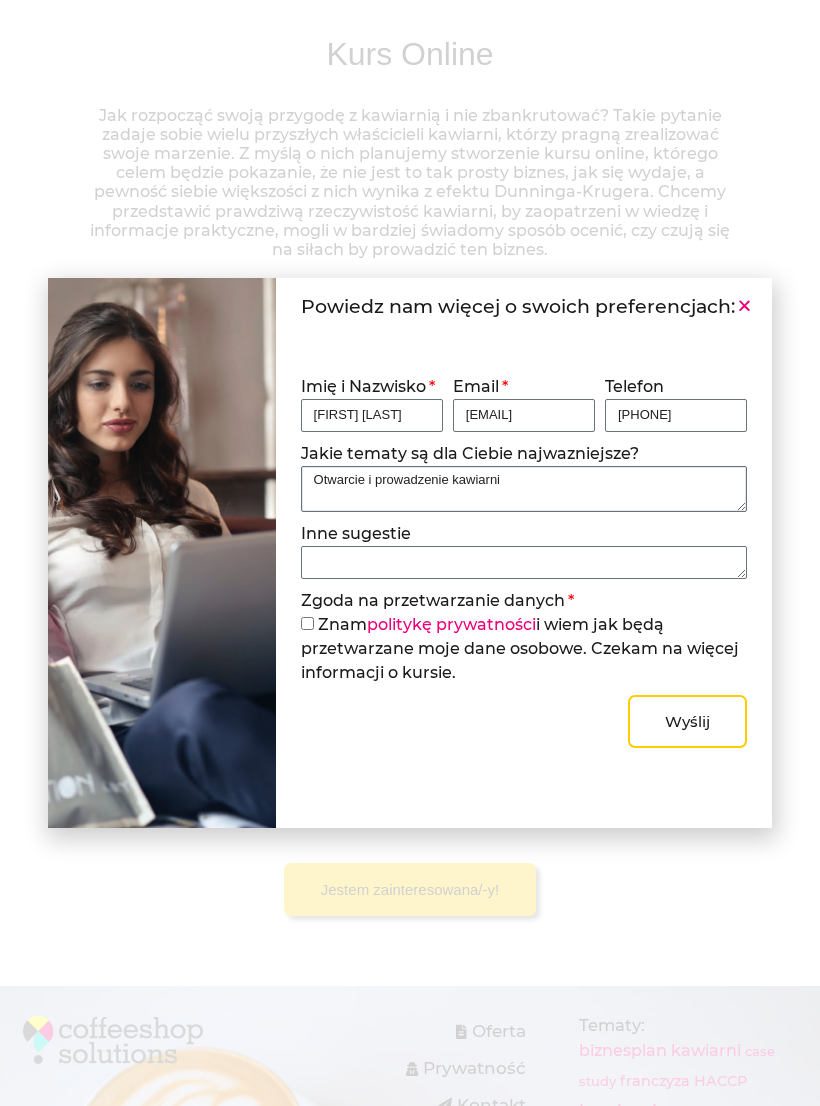type on "Otwarcie i prowadzenie kawiarni" 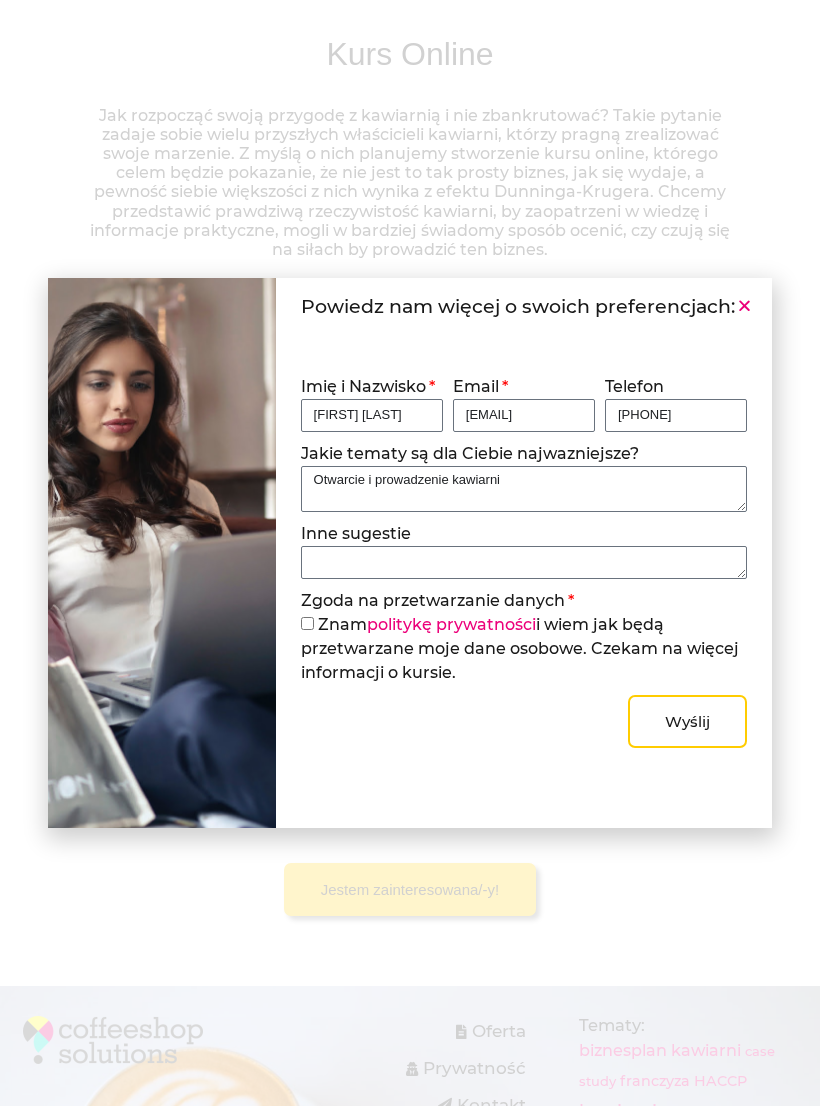 click on "Zgoda na przetwarzanie danych" at bounding box center [307, 623] 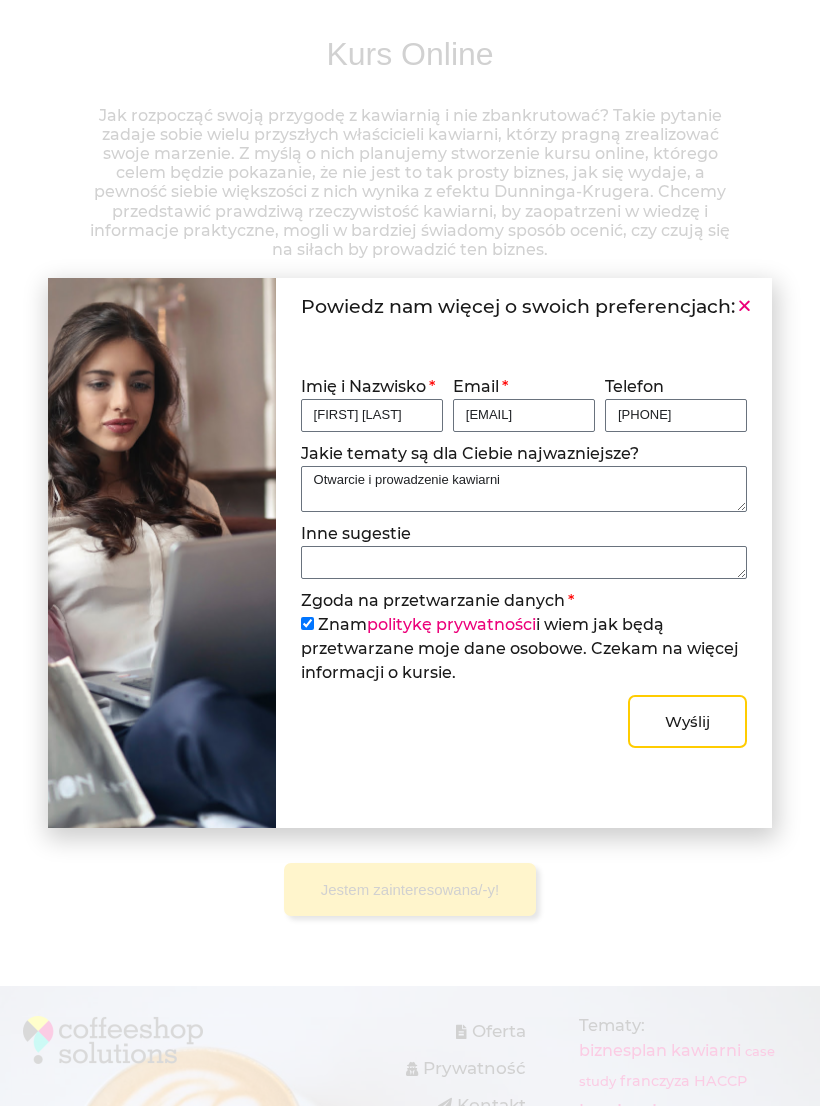 scroll, scrollTop: 251, scrollLeft: 0, axis: vertical 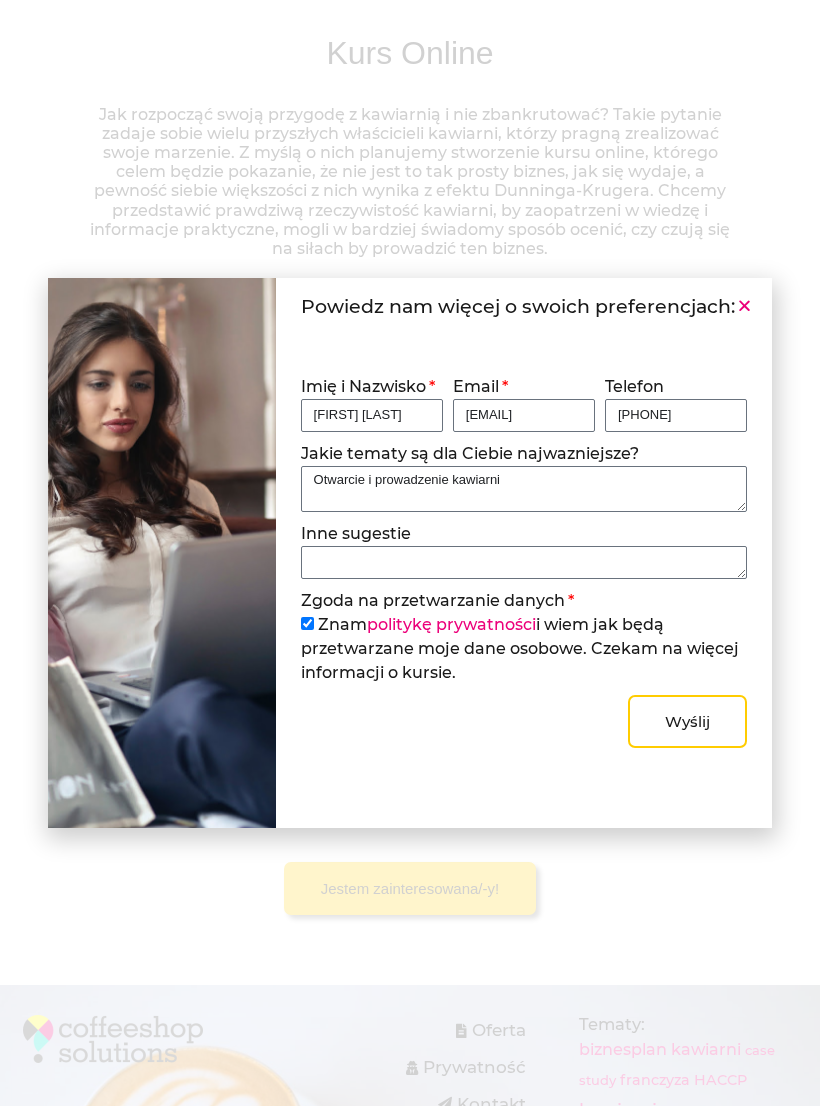 click on "Wyślij" at bounding box center (687, 721) 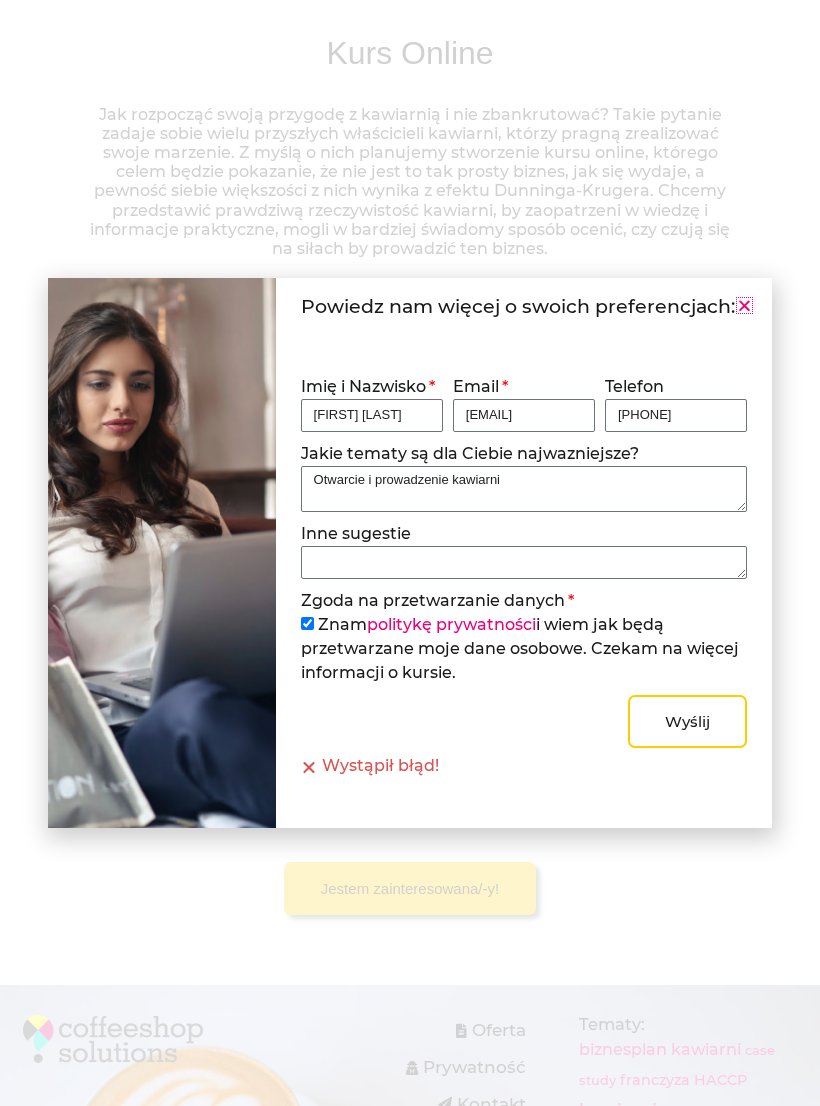 click at bounding box center (744, 305) 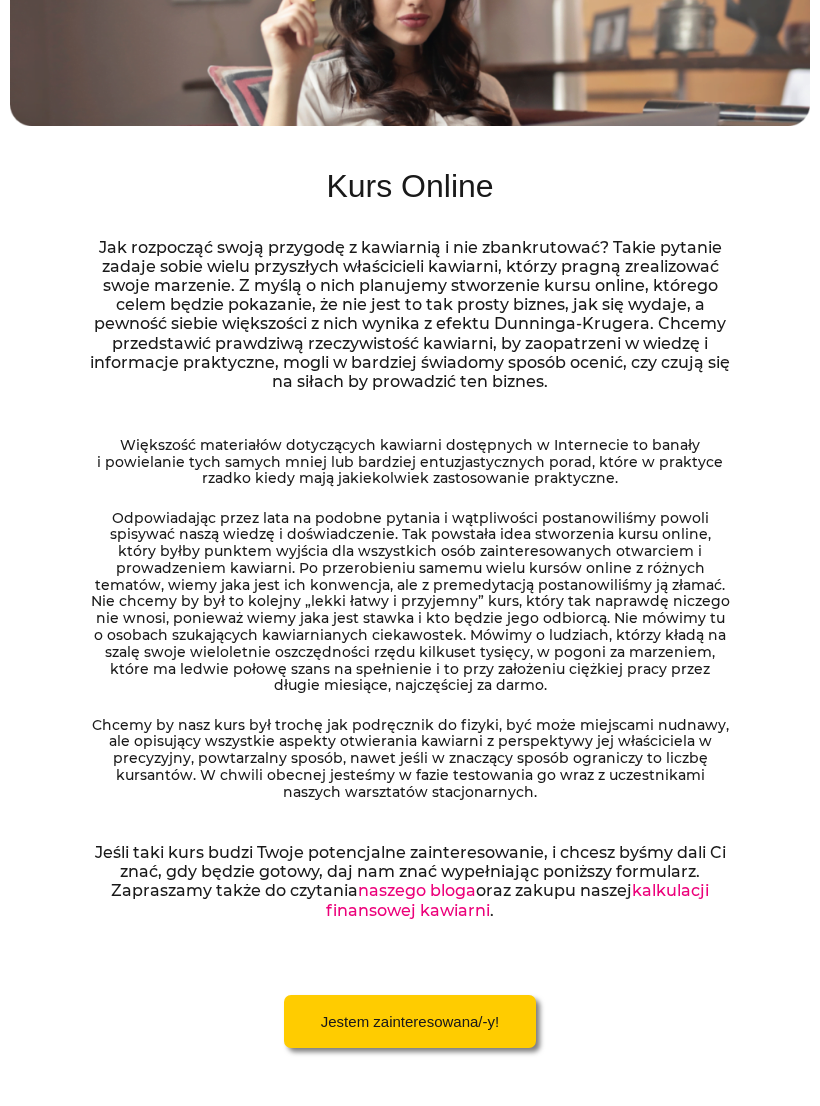 scroll, scrollTop: 102, scrollLeft: 0, axis: vertical 